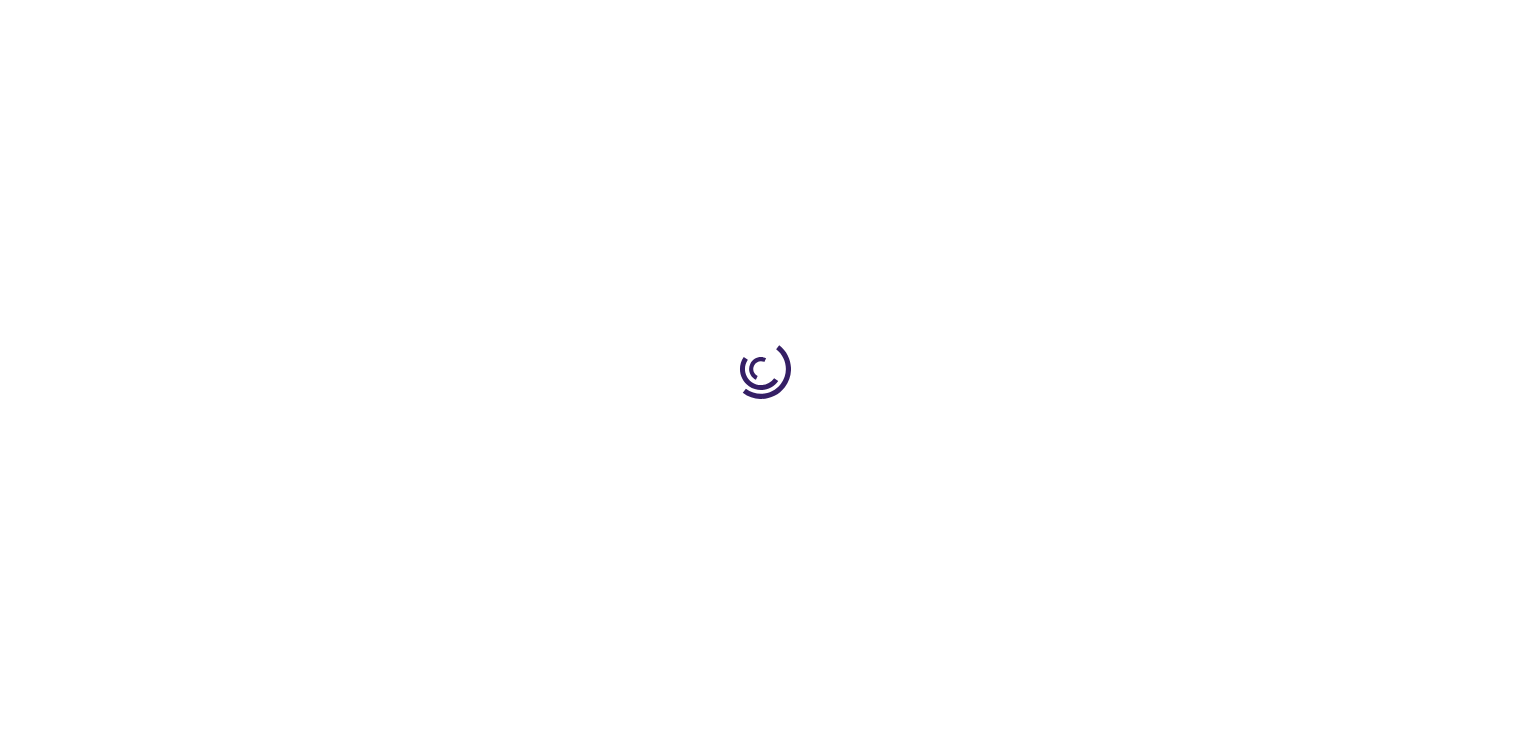 scroll, scrollTop: 0, scrollLeft: 0, axis: both 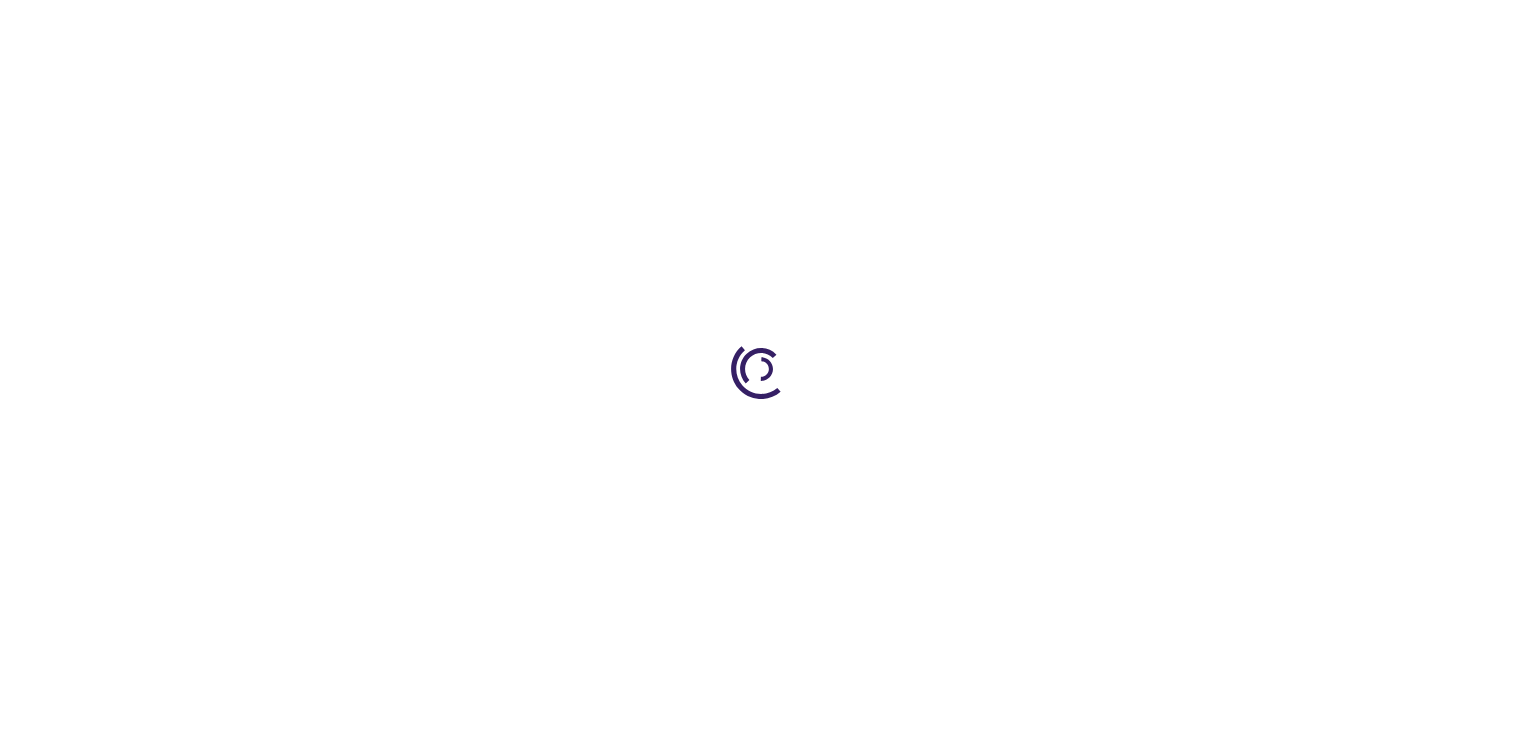 type on "1" 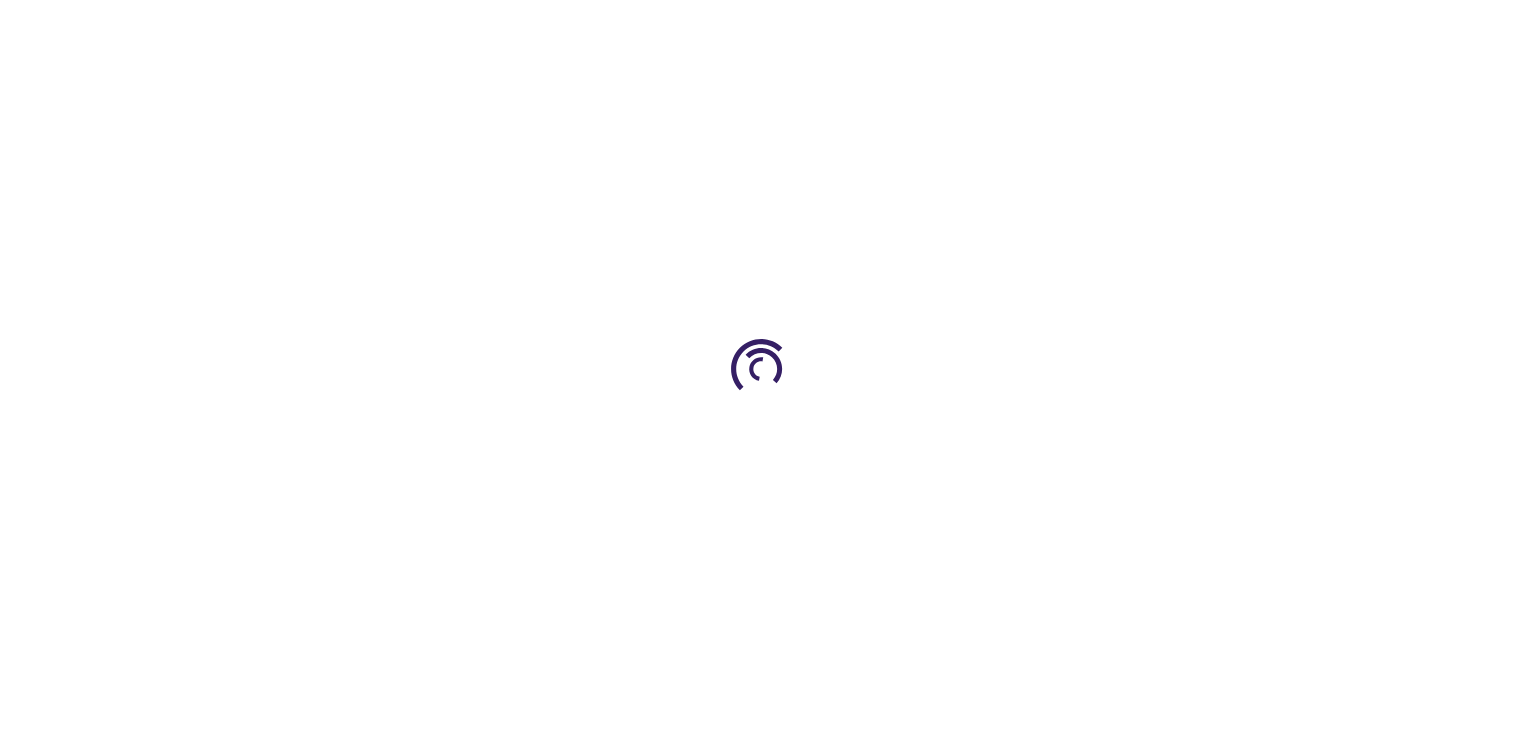scroll, scrollTop: 0, scrollLeft: 0, axis: both 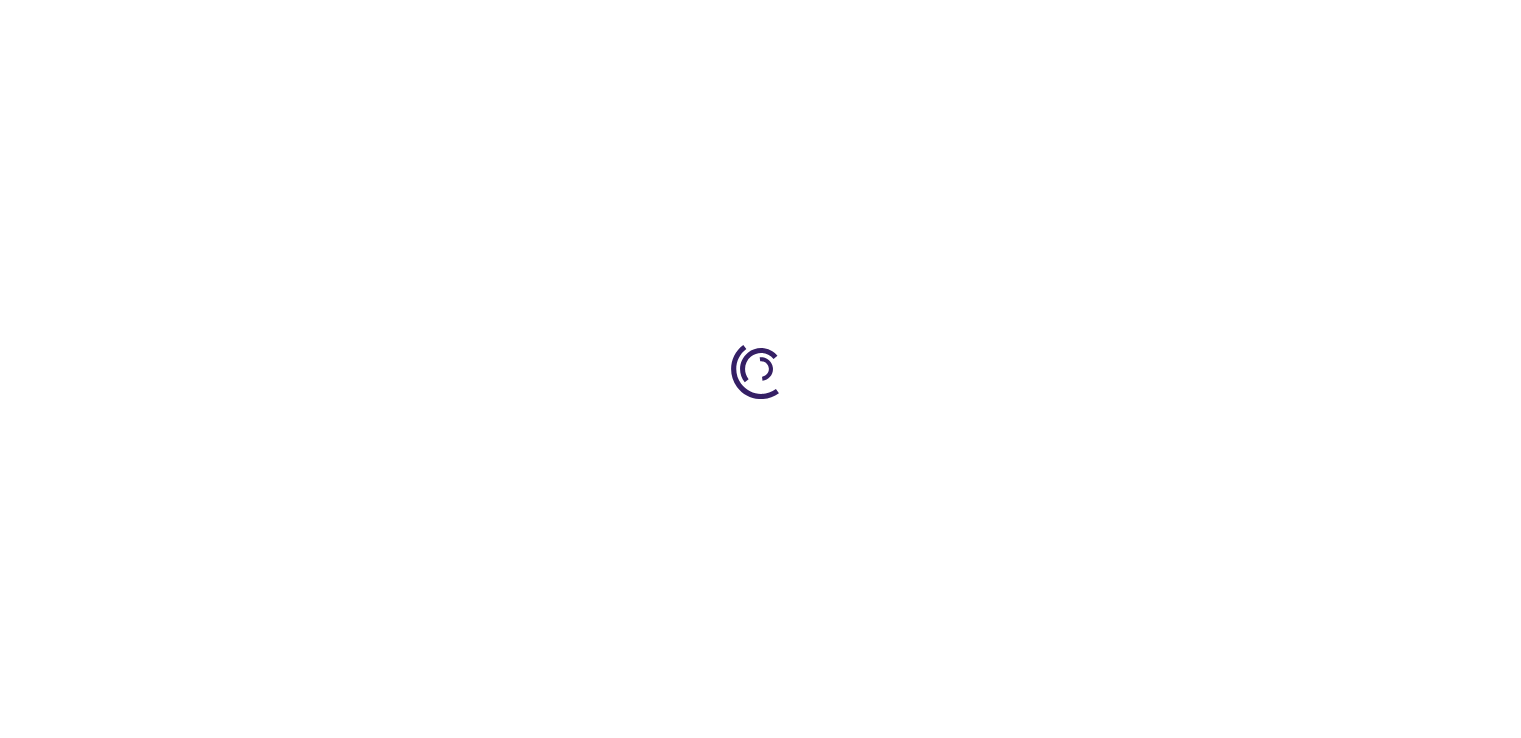 type on "0" 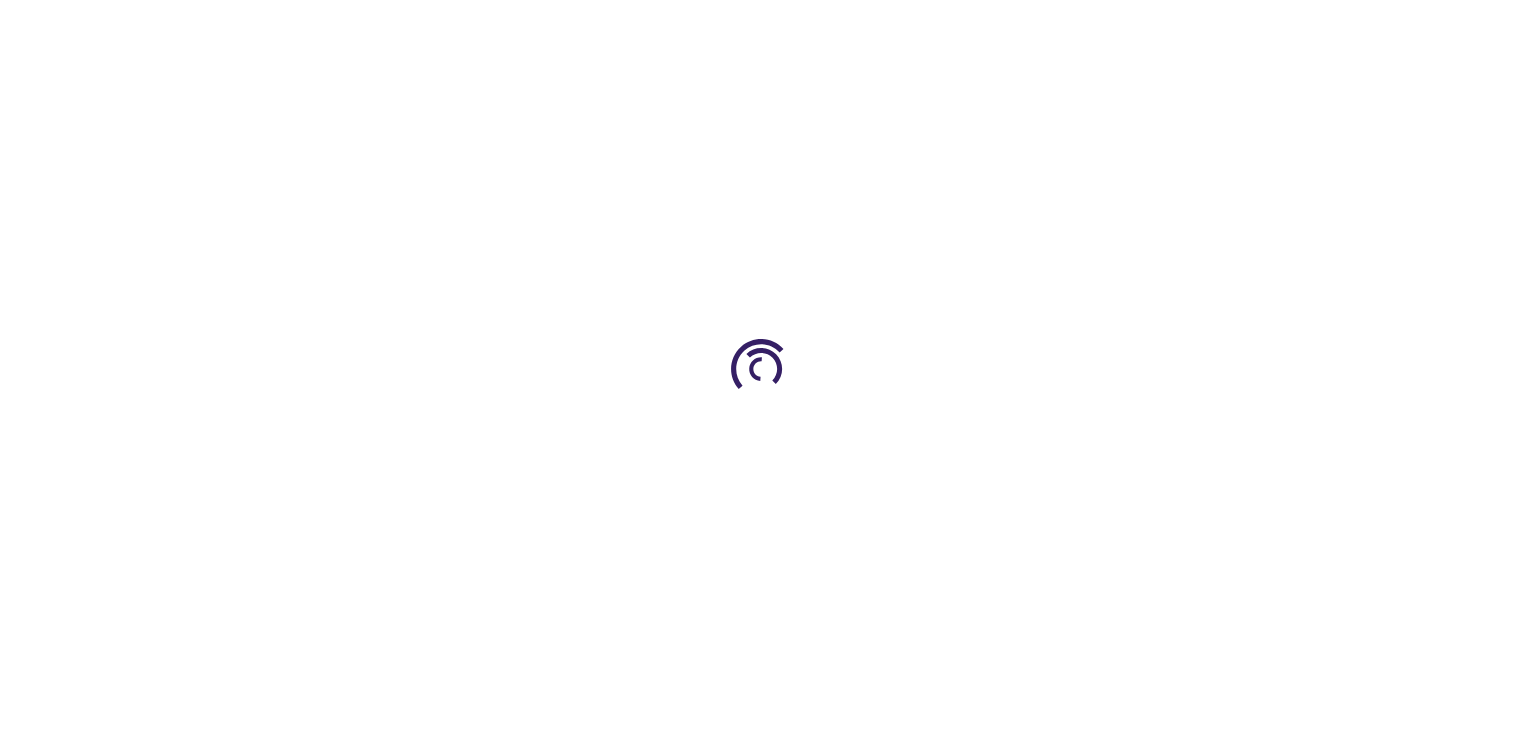 type on "0" 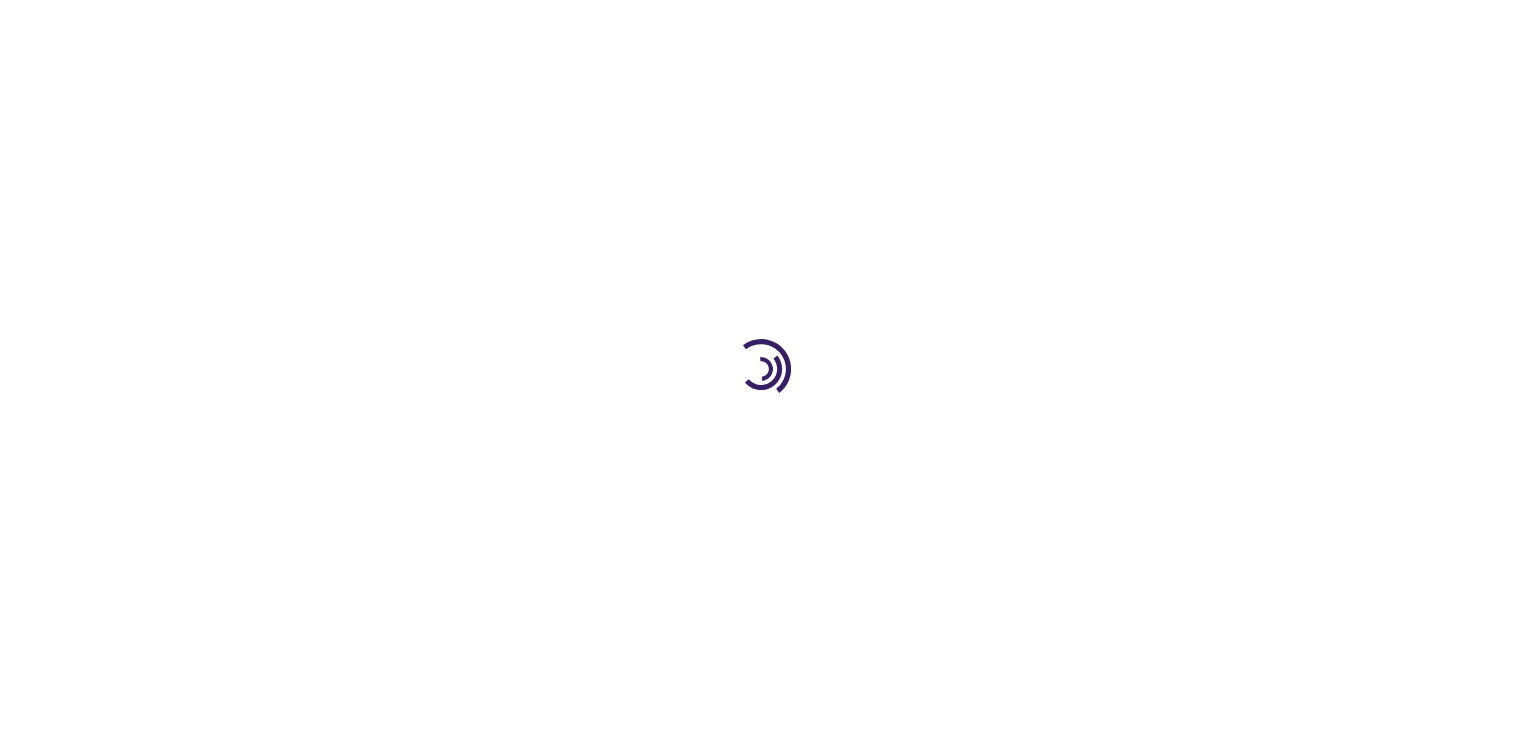 type on "0" 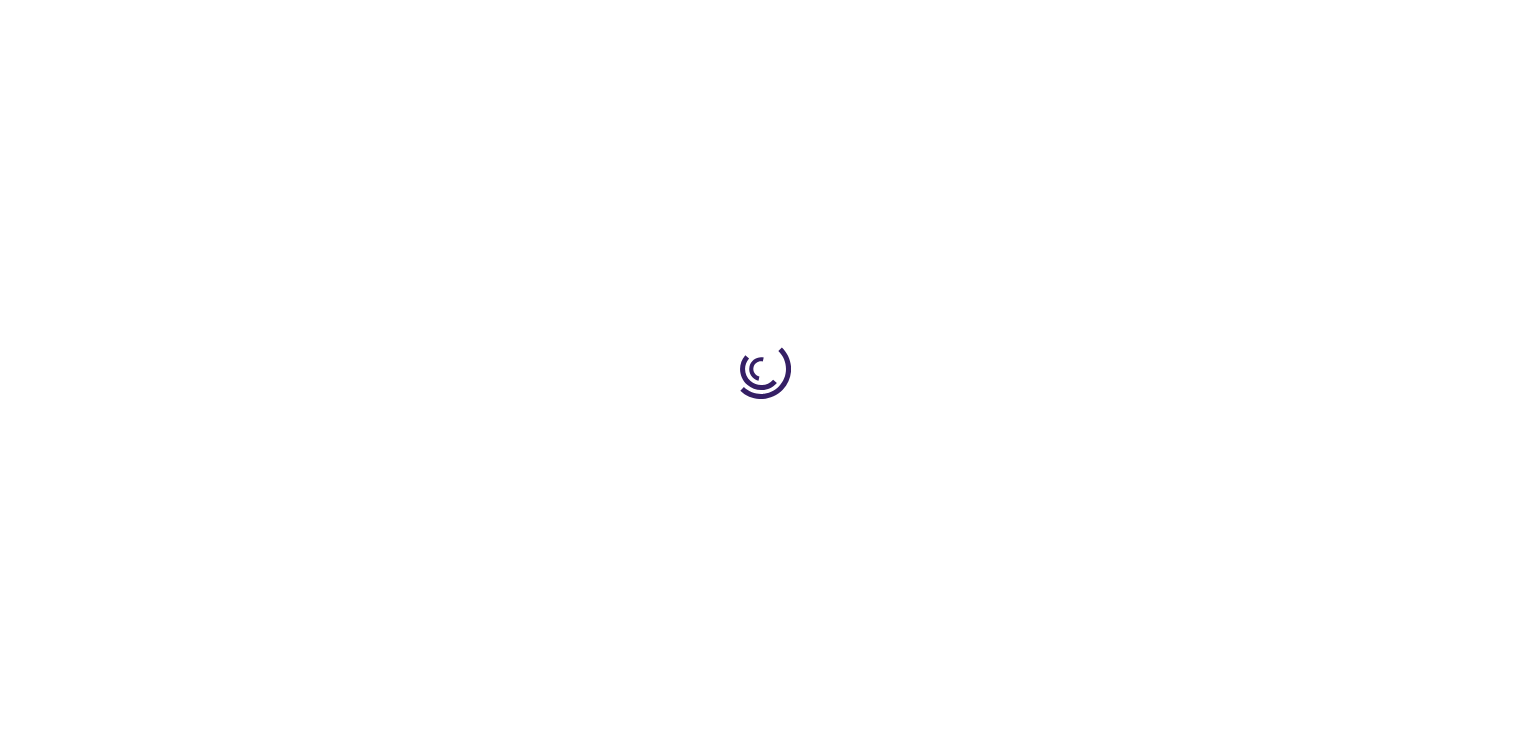 scroll, scrollTop: 0, scrollLeft: 0, axis: both 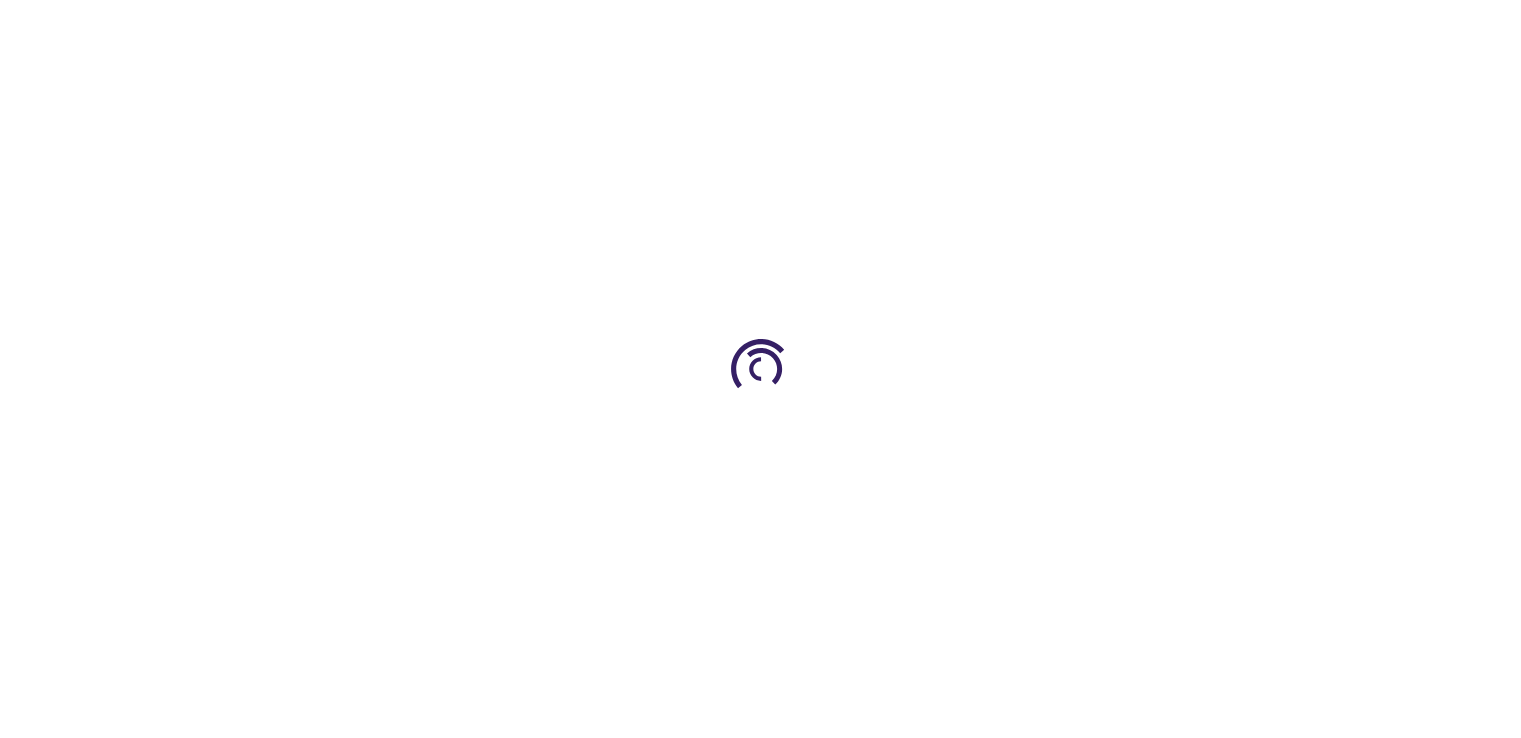 type on "0" 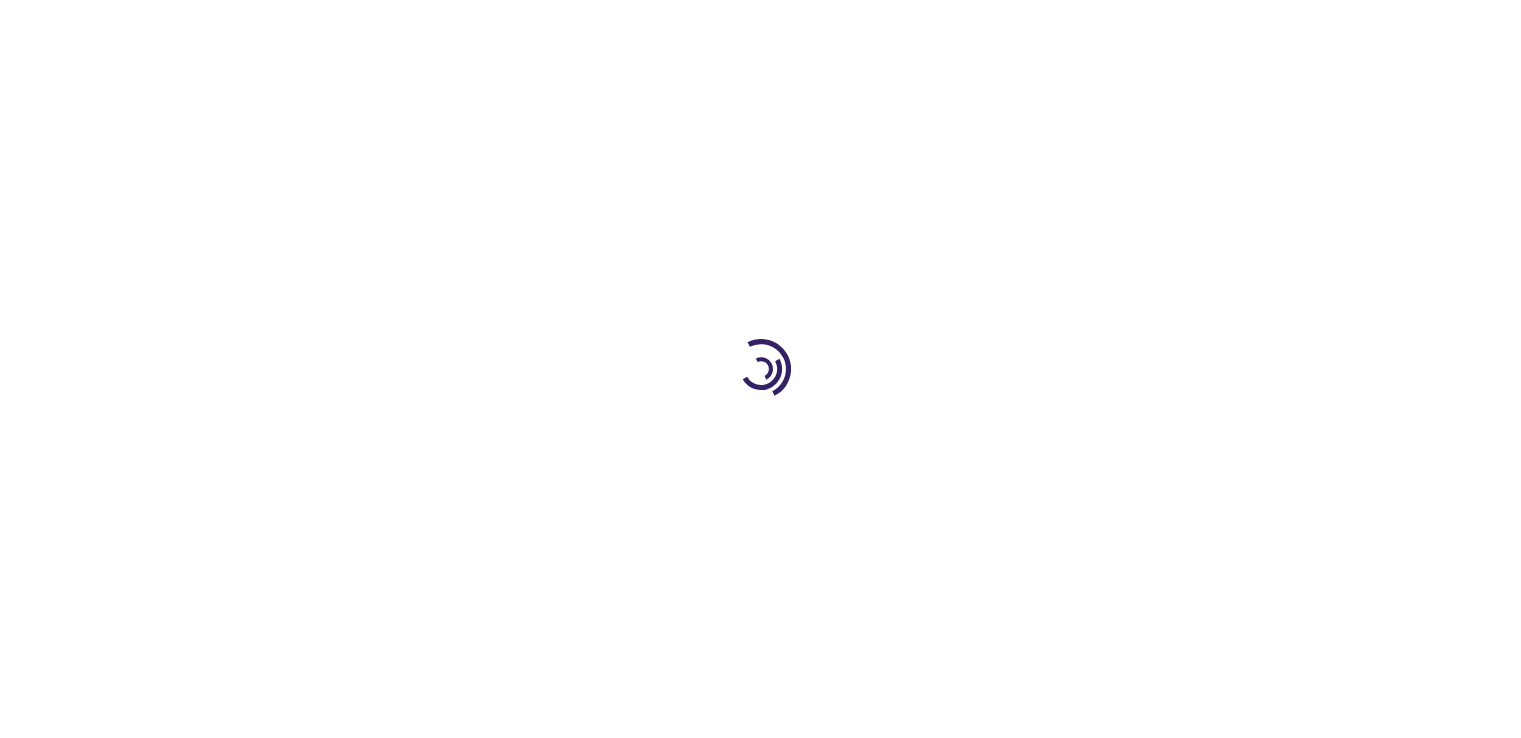 type on "0" 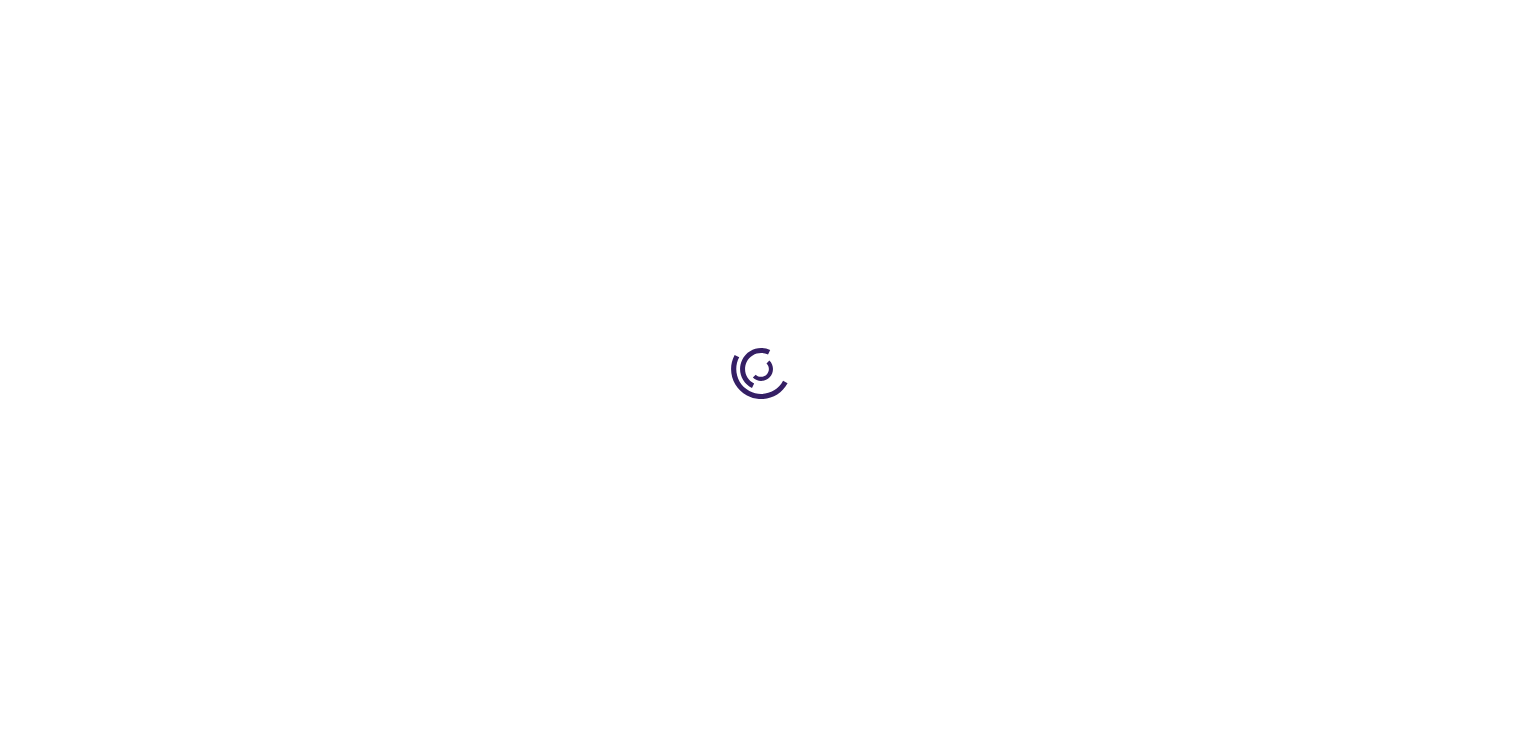 type on "0" 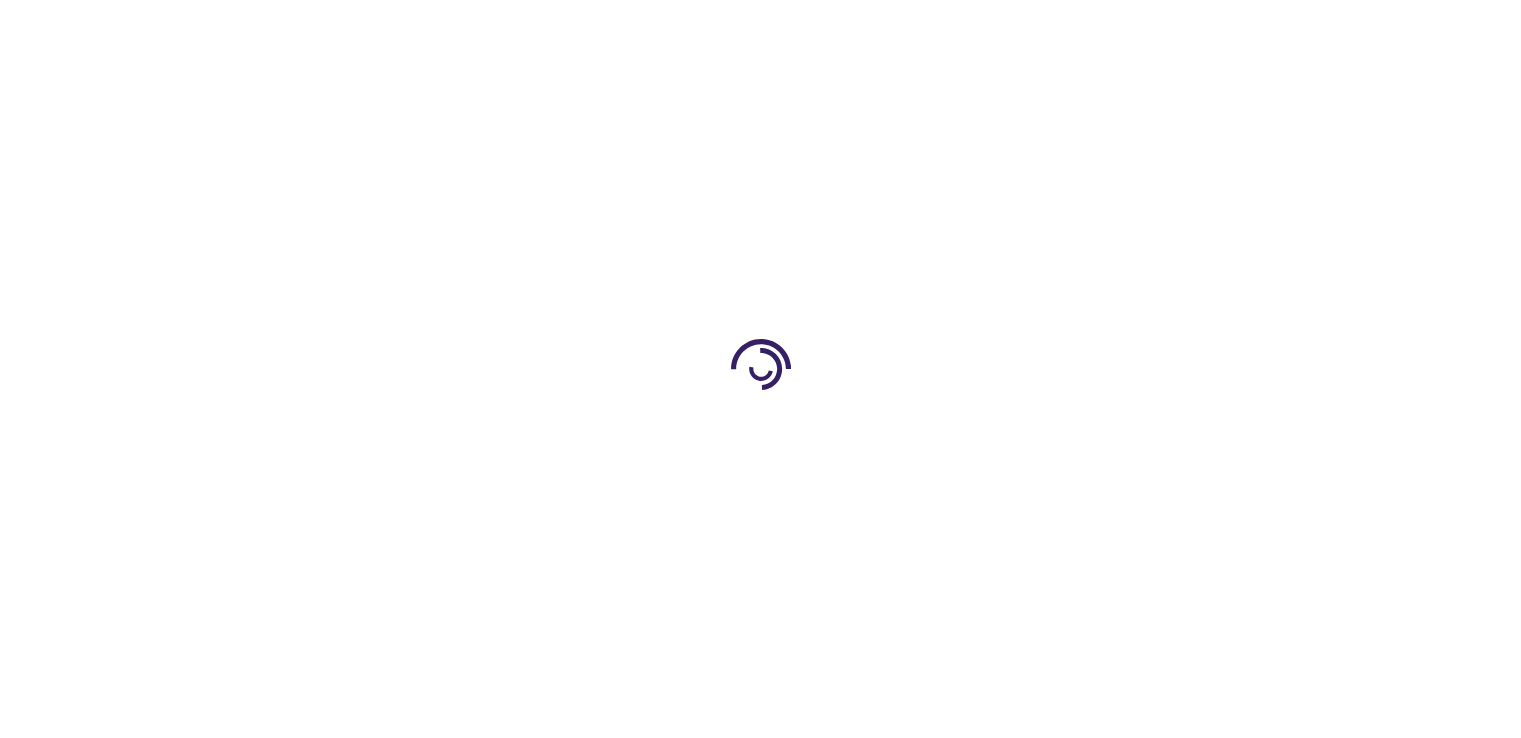 scroll, scrollTop: 0, scrollLeft: 0, axis: both 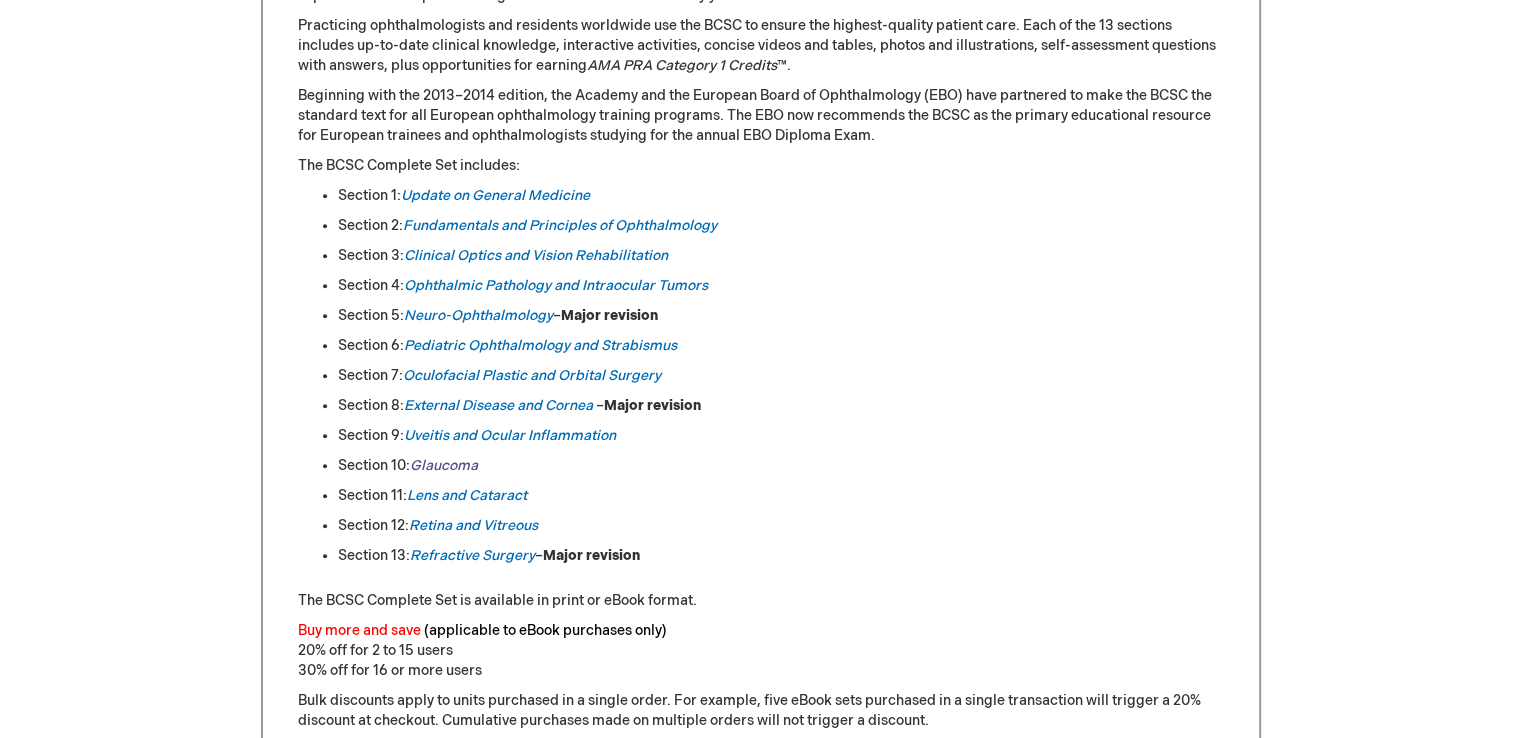 click on "Glaucoma" at bounding box center [444, 465] 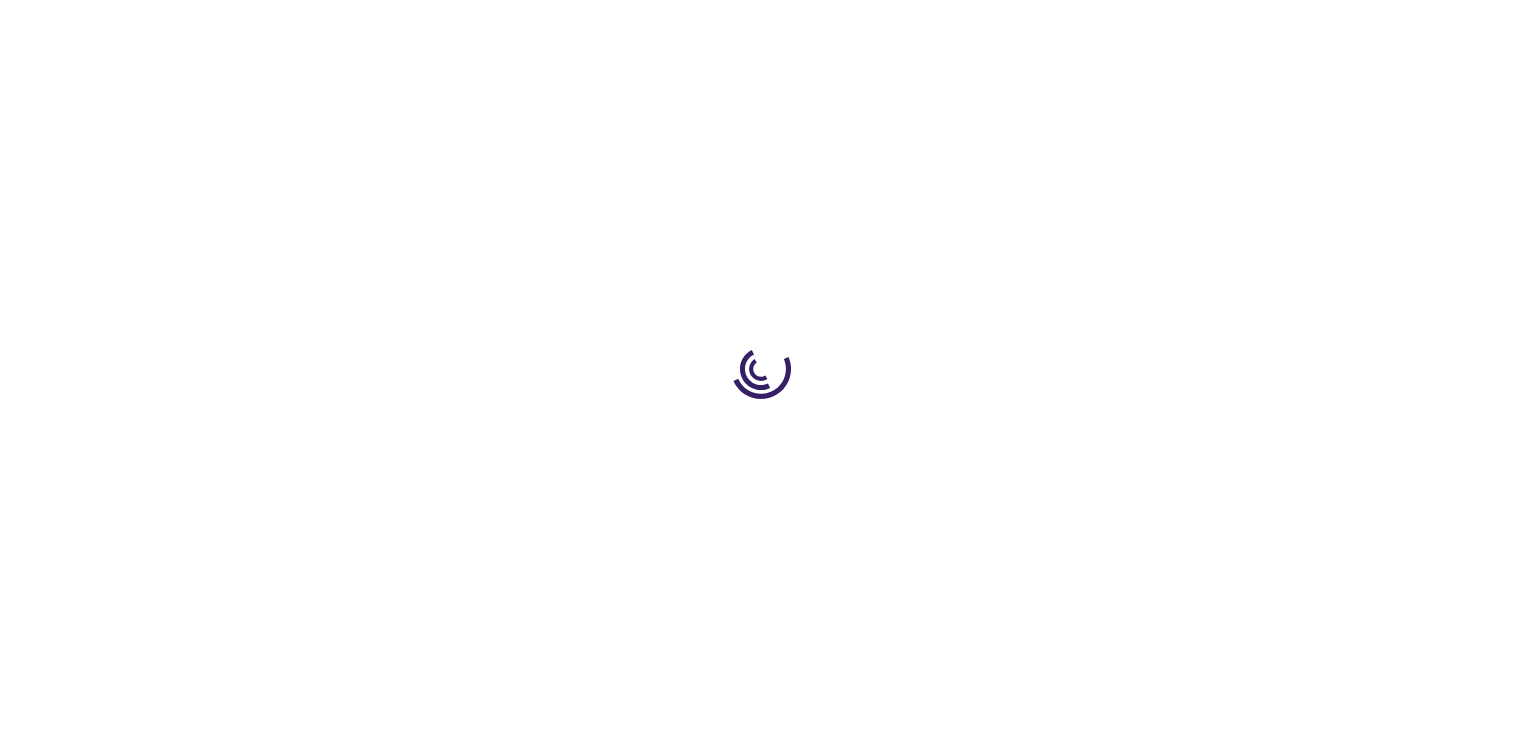 scroll, scrollTop: 0, scrollLeft: 0, axis: both 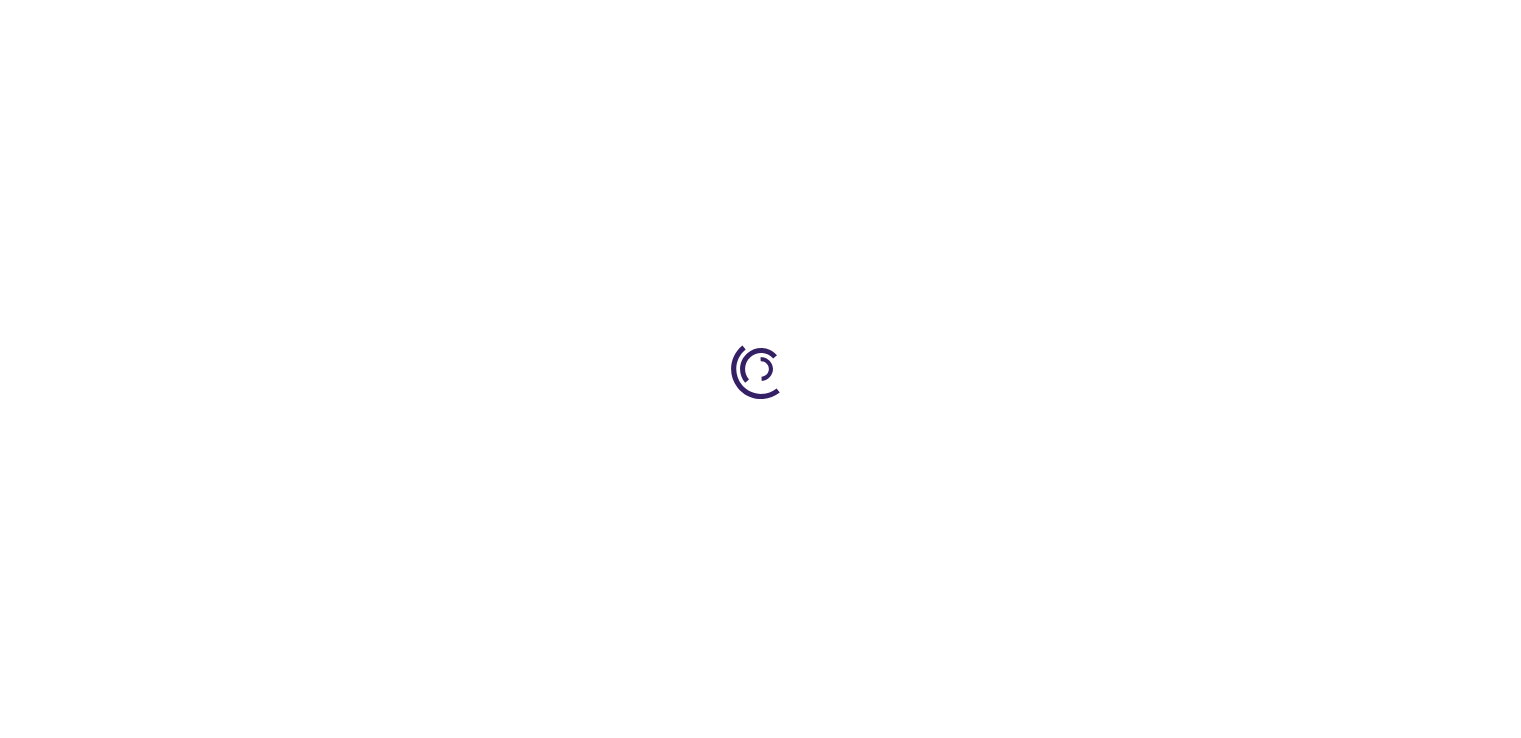 type on "0" 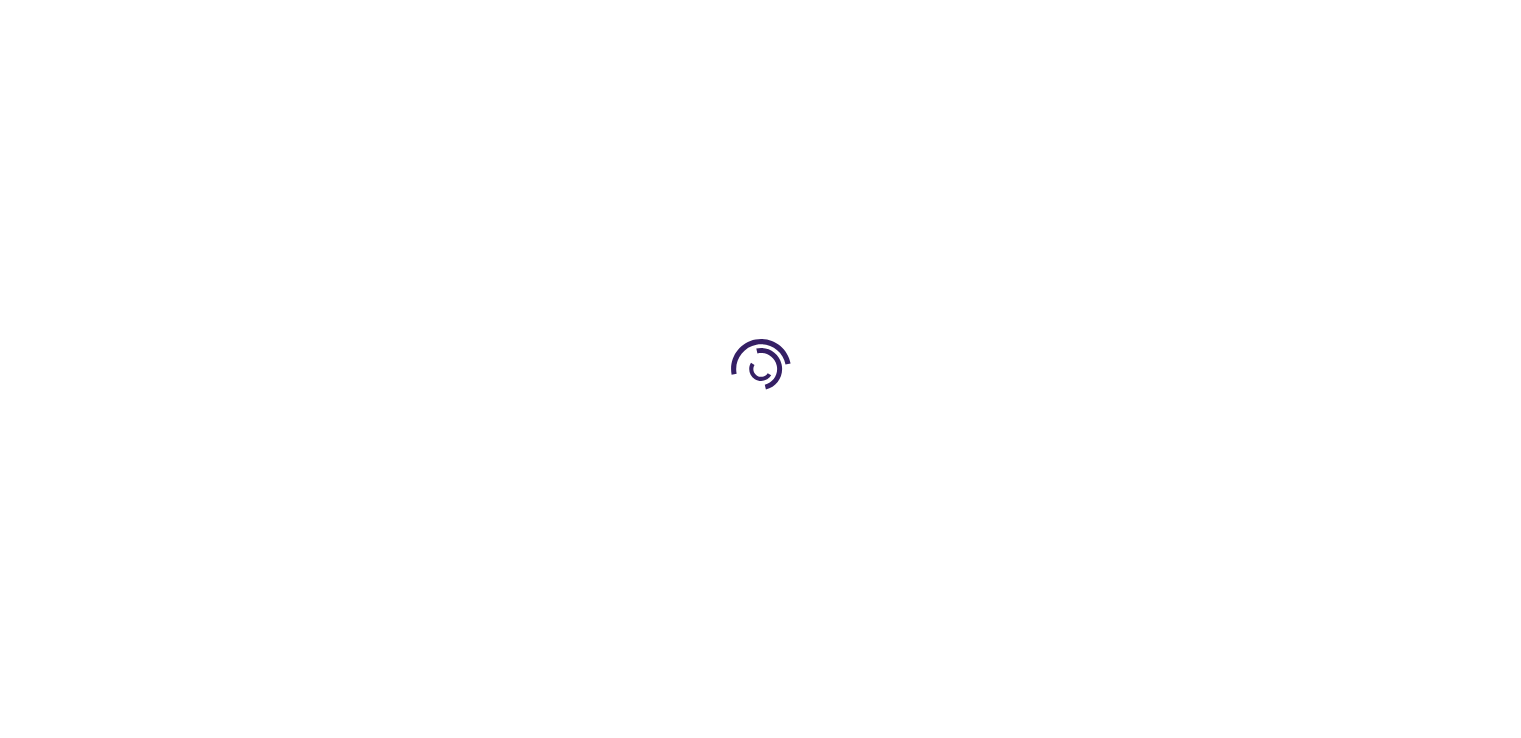 type on "0" 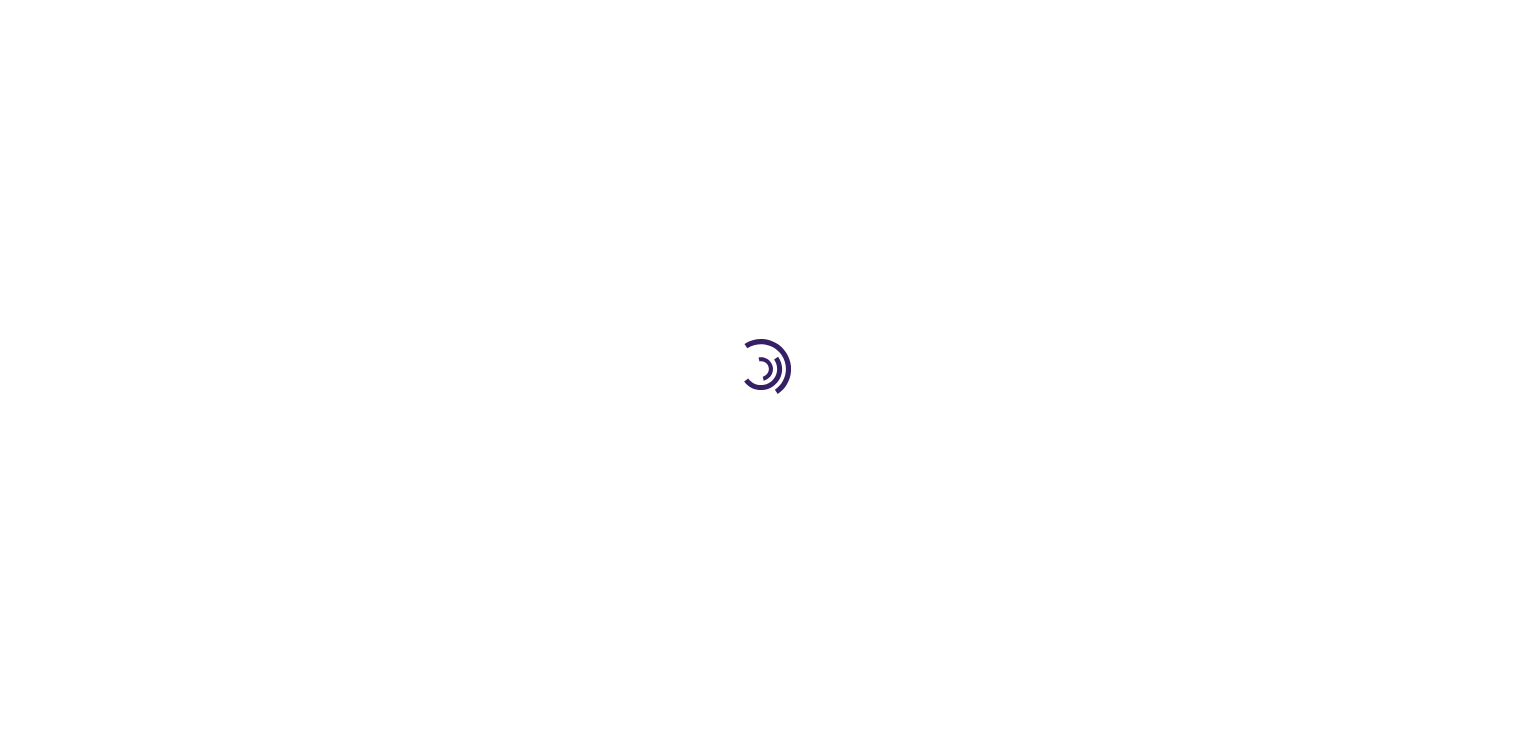 type on "0" 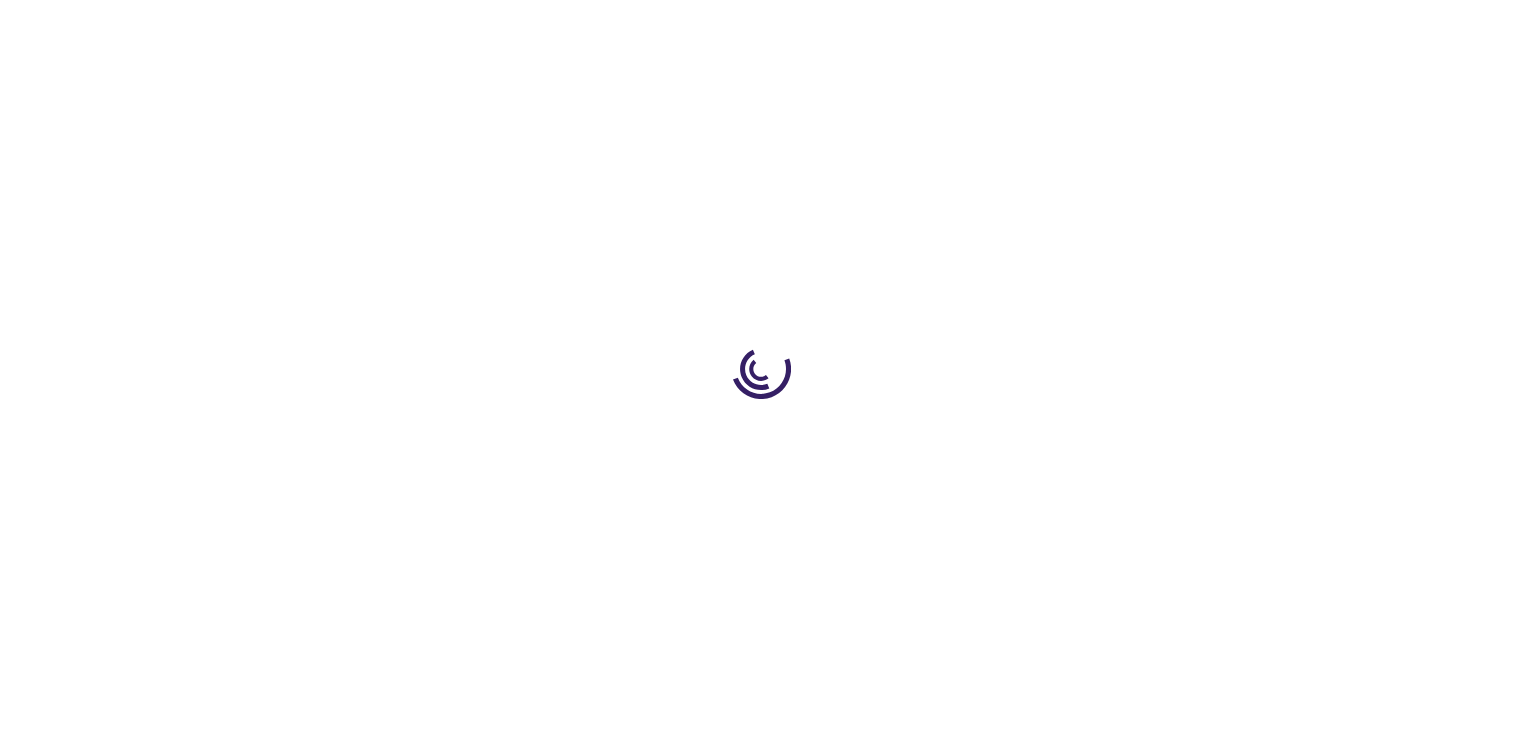 scroll, scrollTop: 0, scrollLeft: 0, axis: both 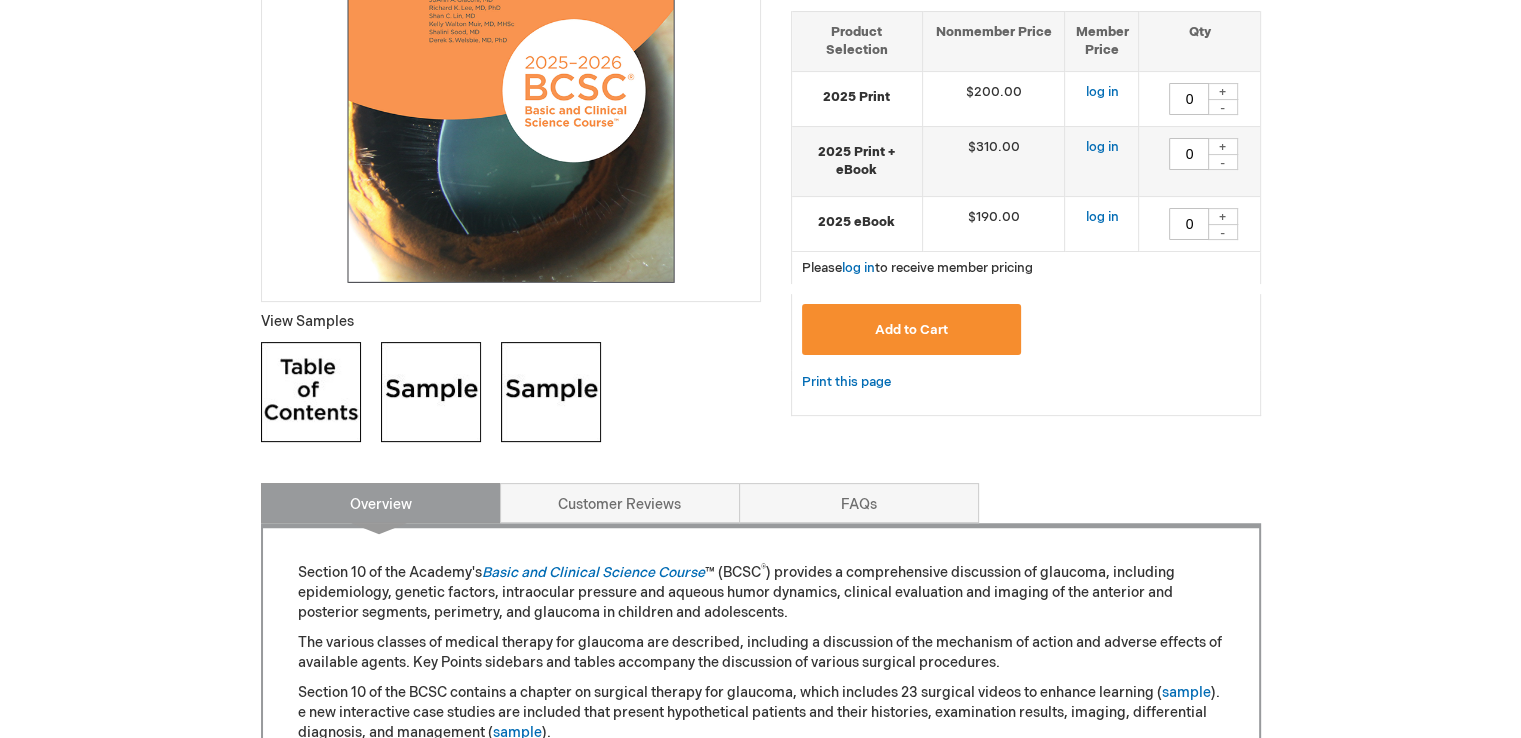 click at bounding box center (431, 392) 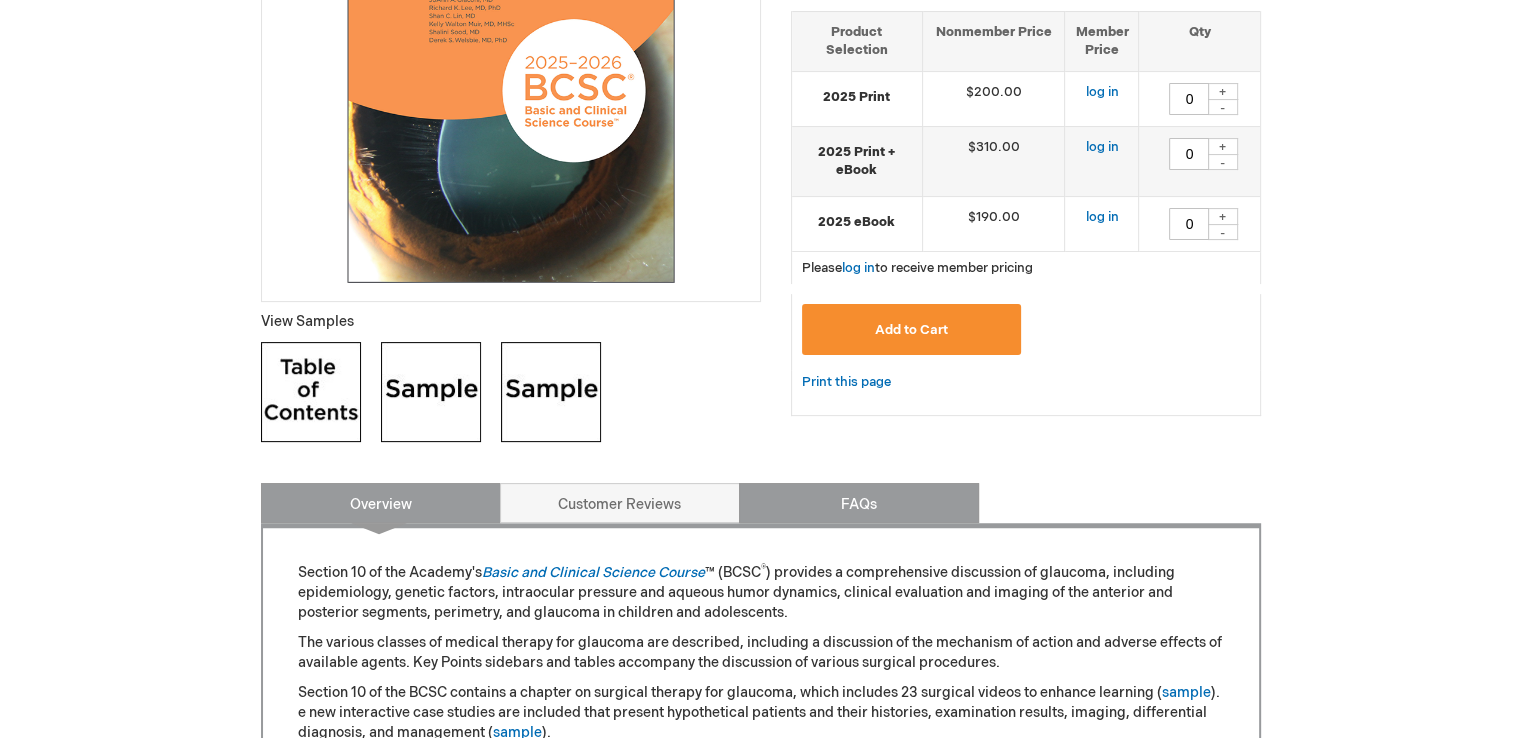 click on "FAQs" at bounding box center [859, 503] 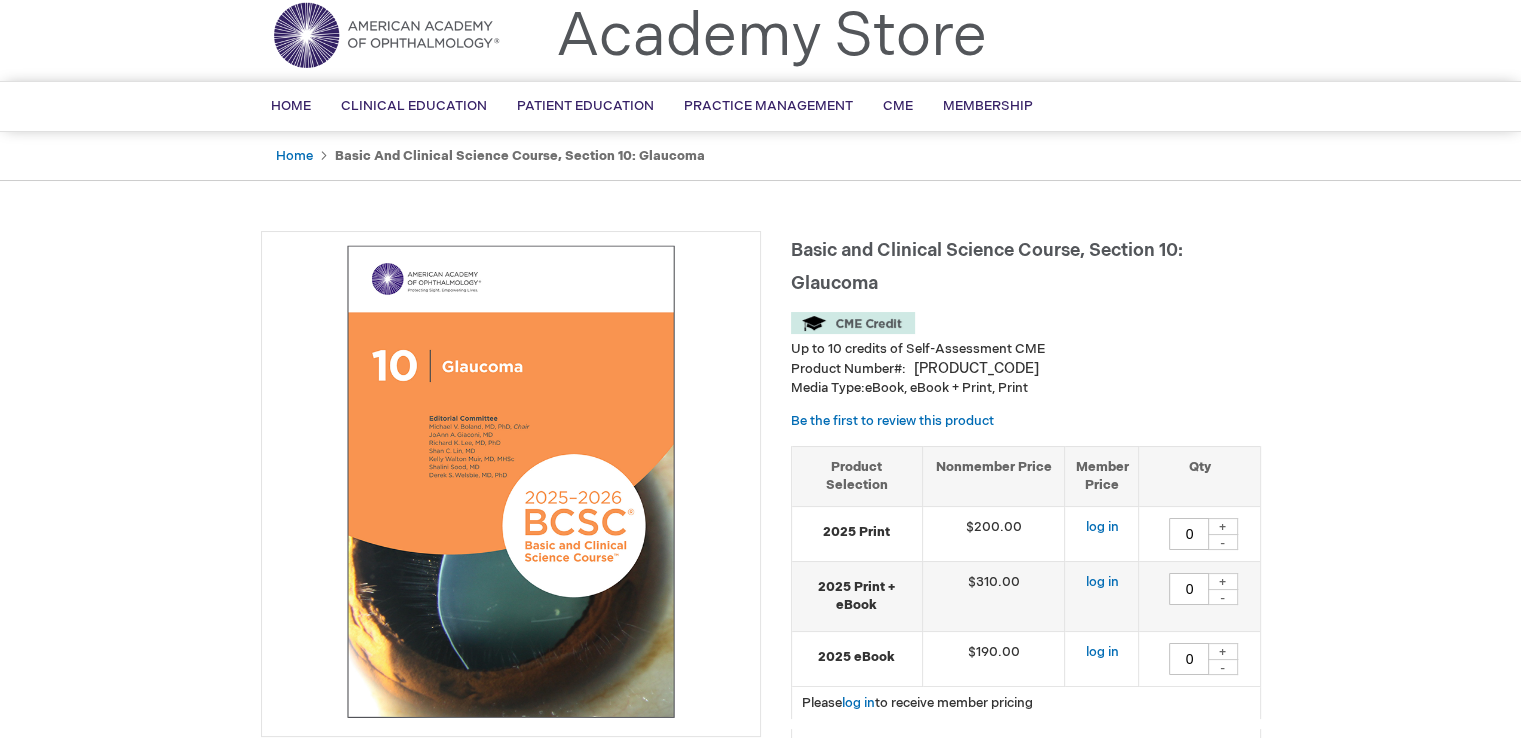 scroll, scrollTop: 100, scrollLeft: 0, axis: vertical 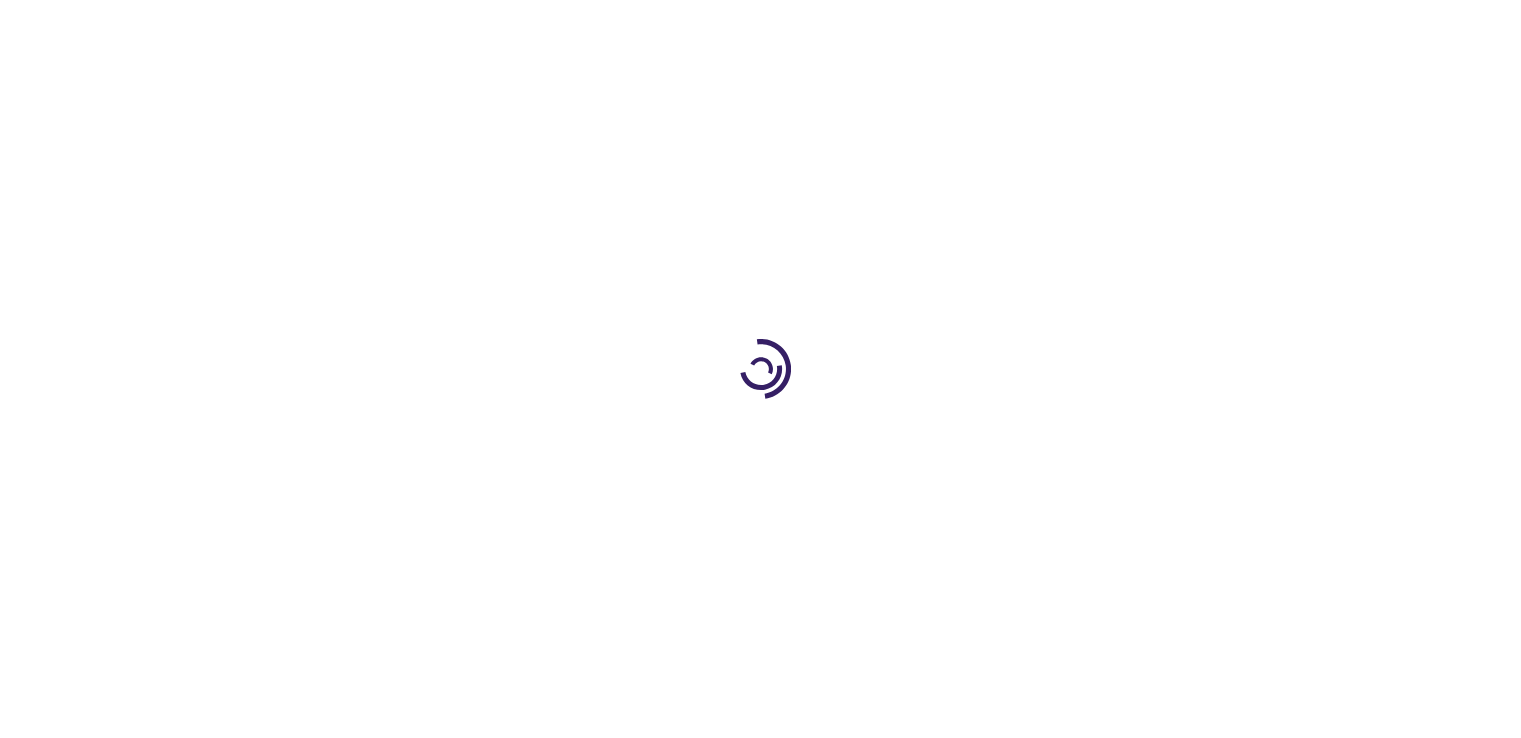 type on "0" 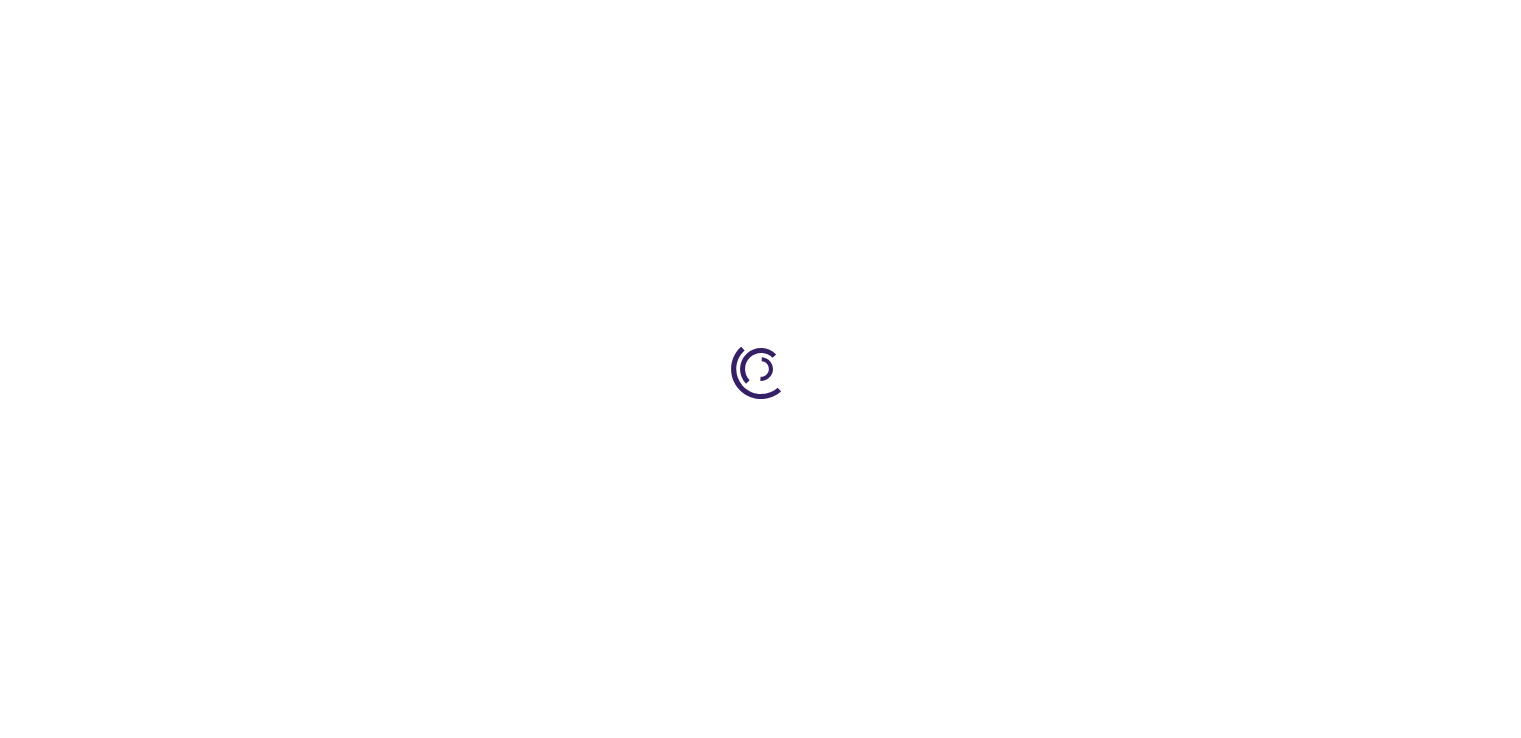 type on "0" 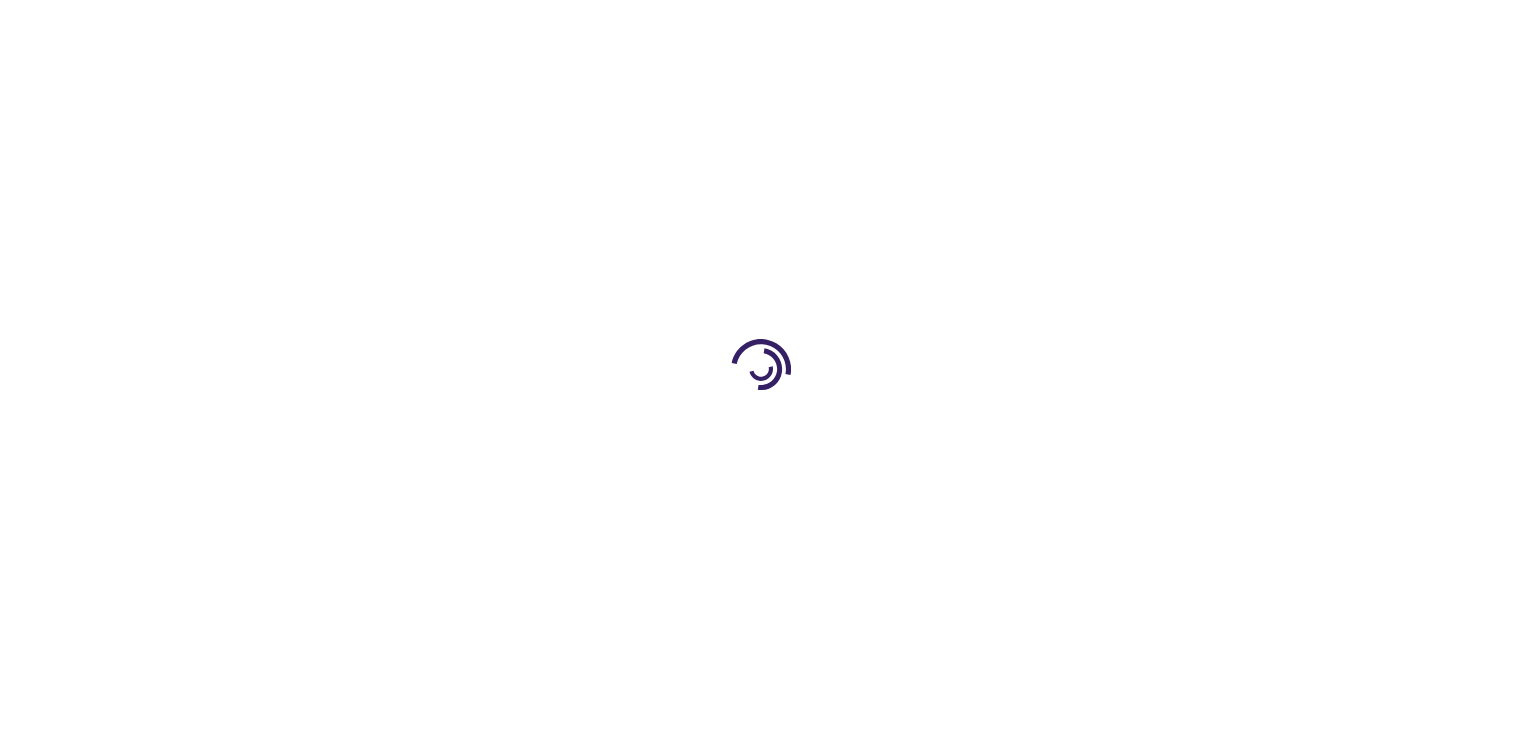 type on "0" 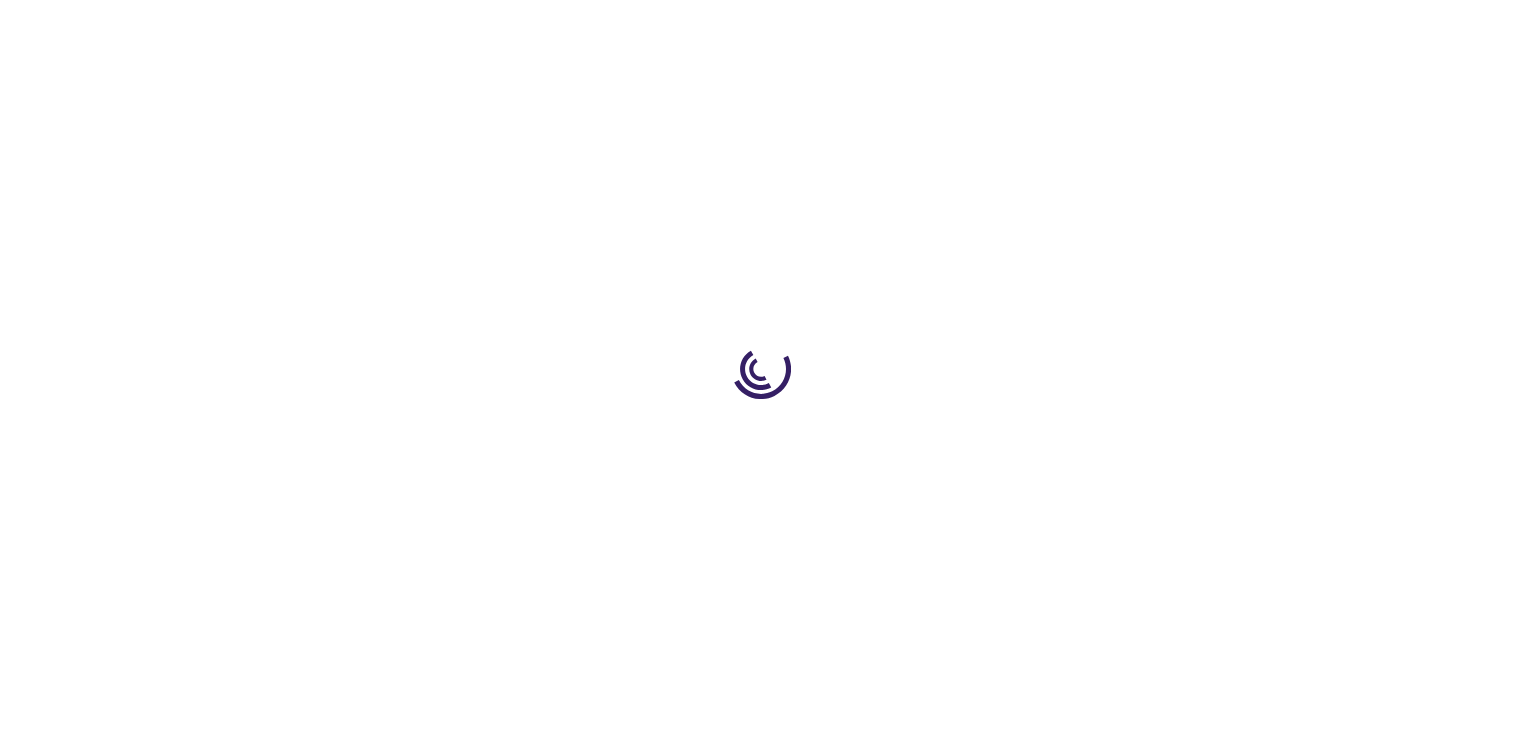 scroll, scrollTop: 0, scrollLeft: 0, axis: both 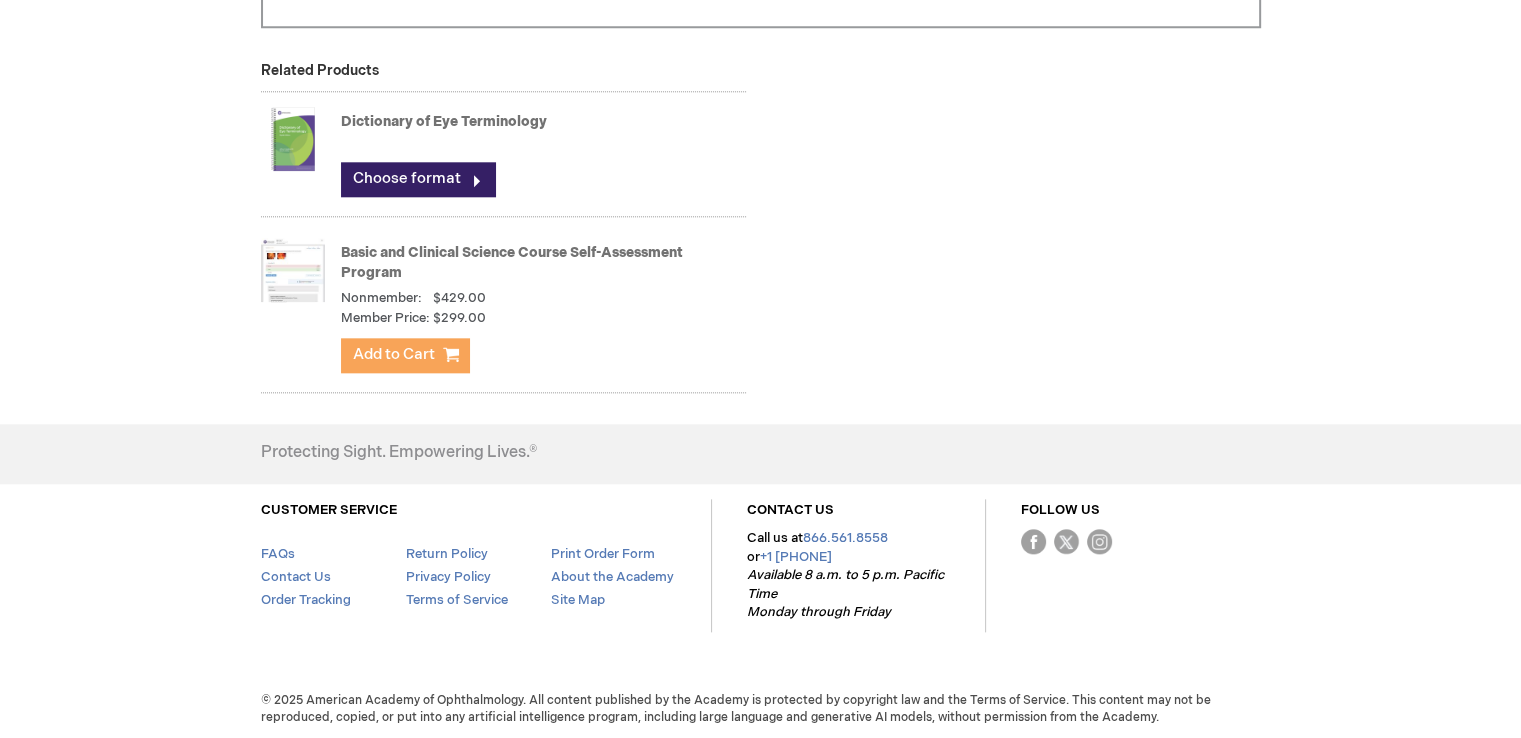 click on "Add to Cart" at bounding box center (405, 355) 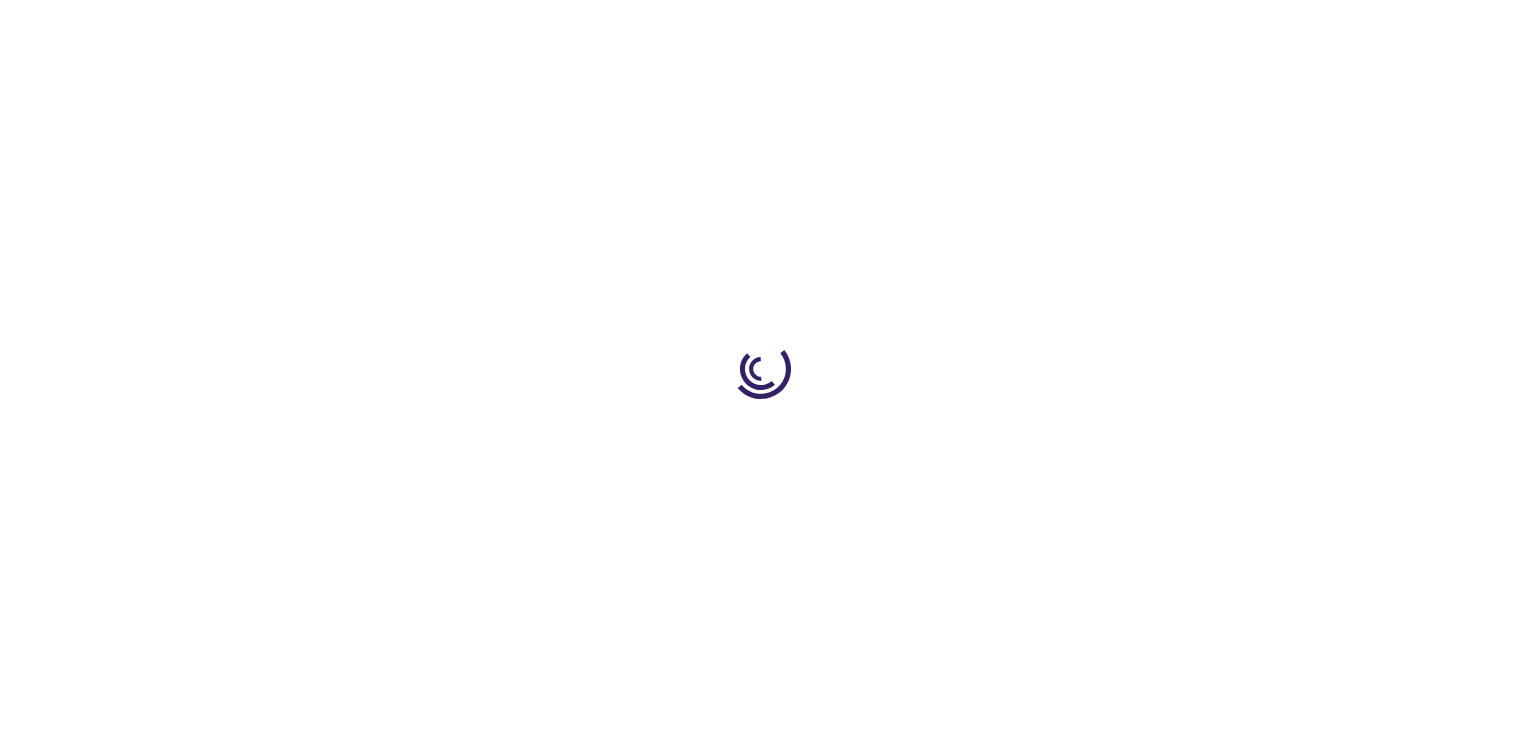 scroll, scrollTop: 0, scrollLeft: 0, axis: both 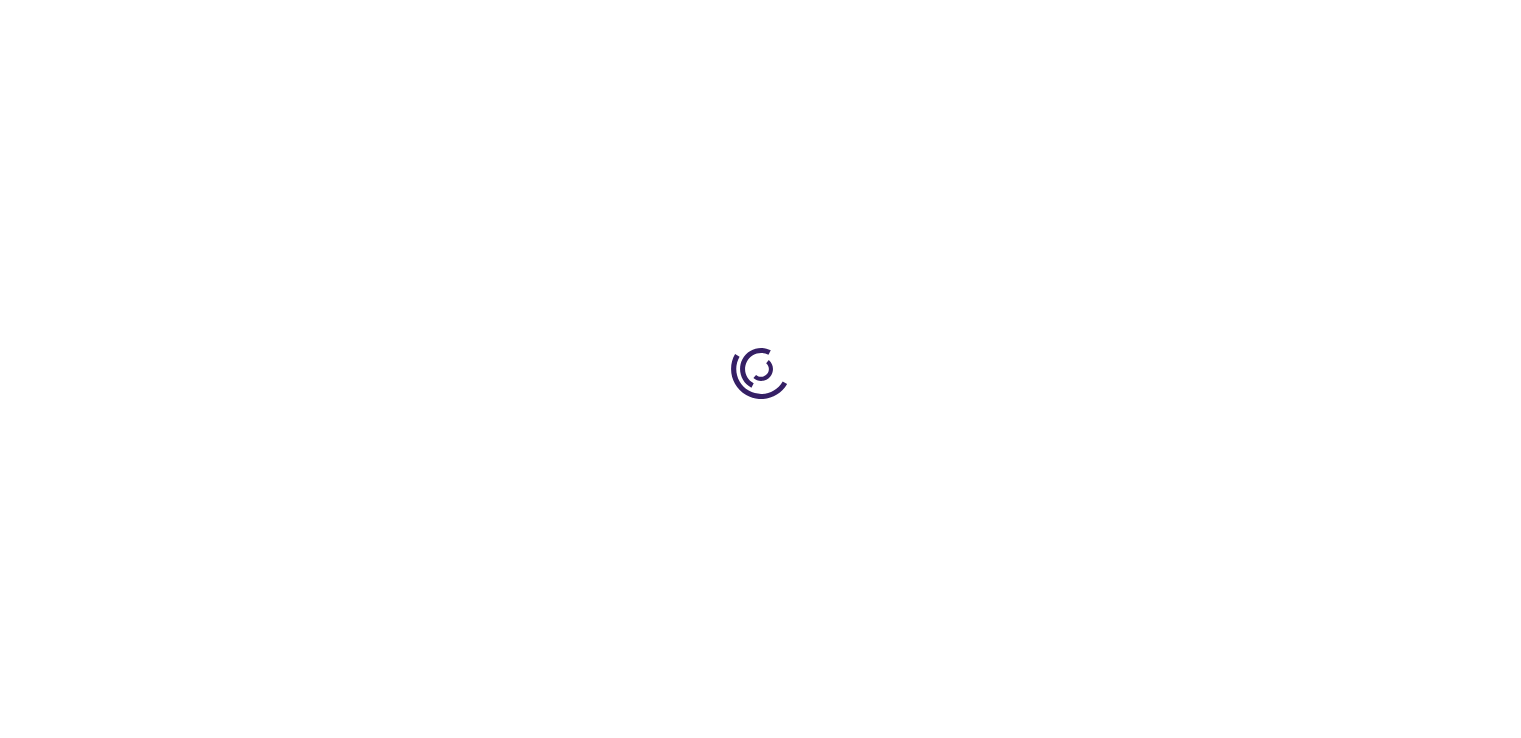 type on "0" 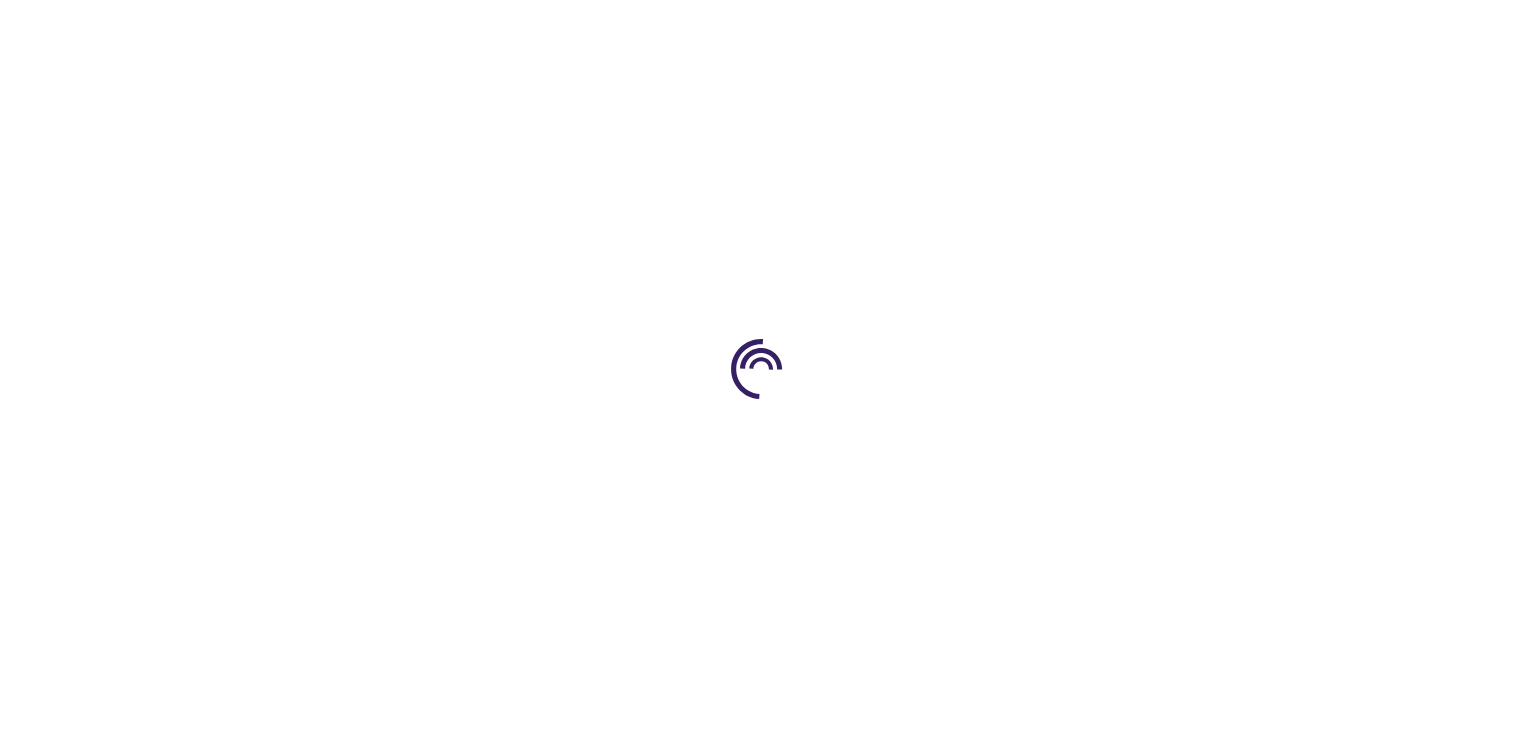 type on "0" 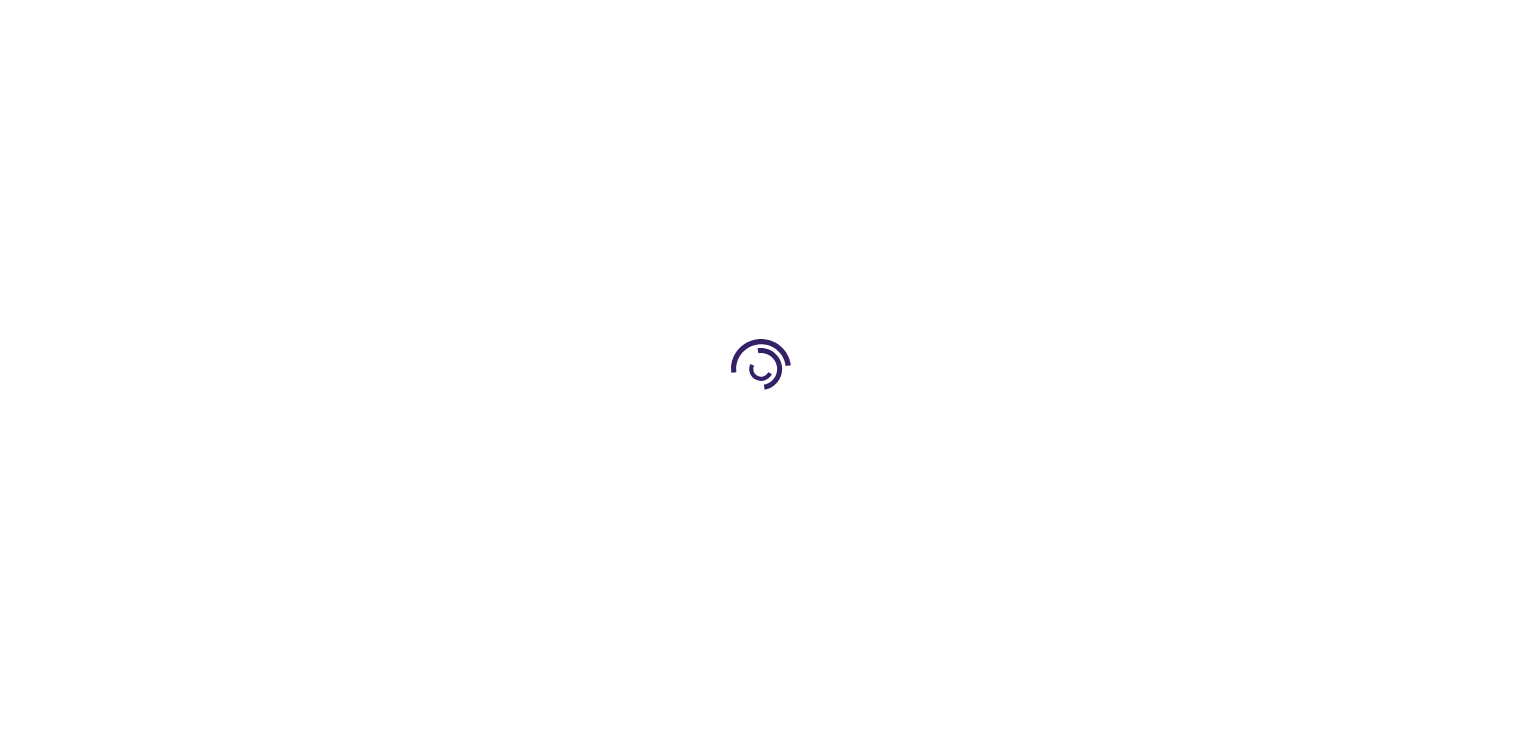 type on "0" 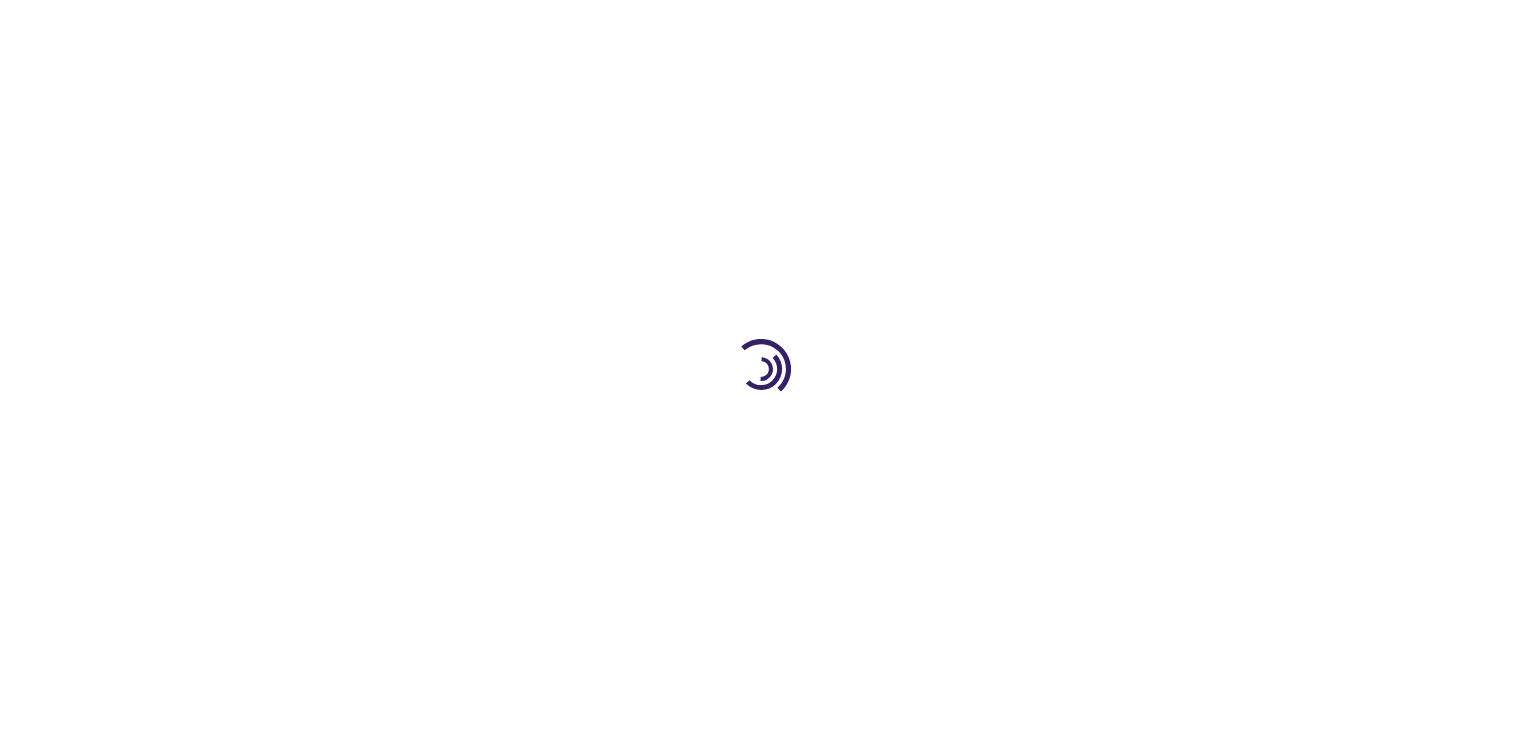 scroll, scrollTop: 0, scrollLeft: 0, axis: both 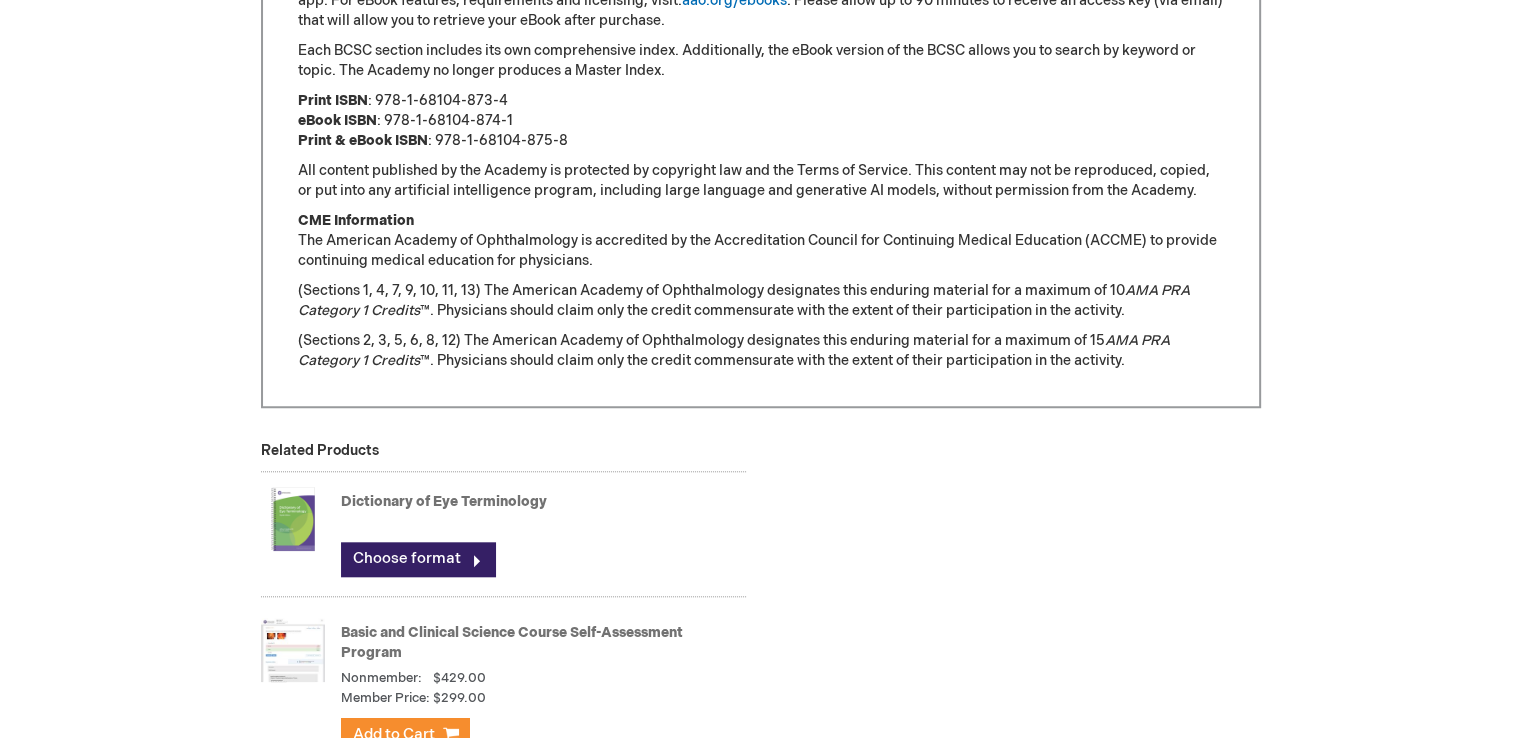 click at bounding box center (293, 650) 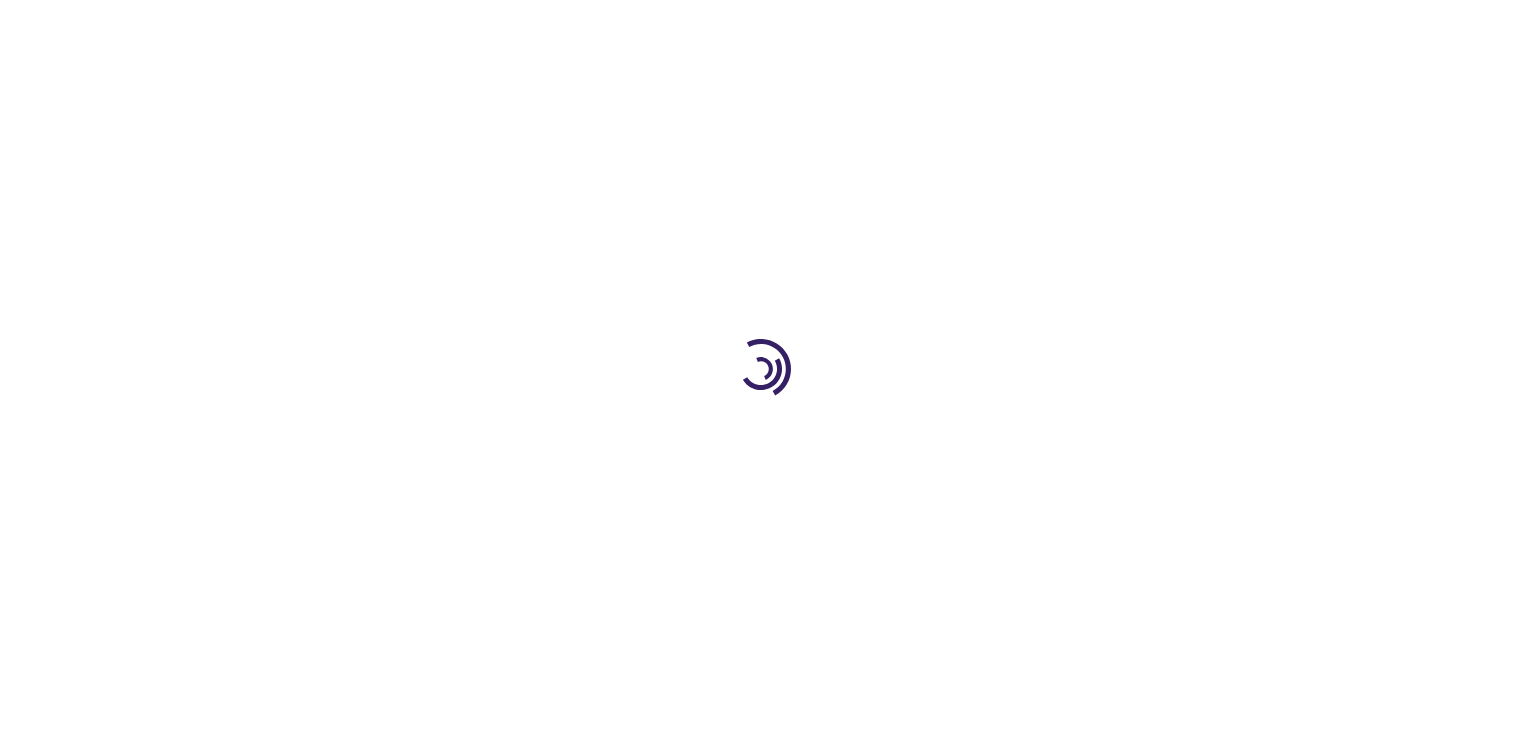 scroll, scrollTop: 0, scrollLeft: 0, axis: both 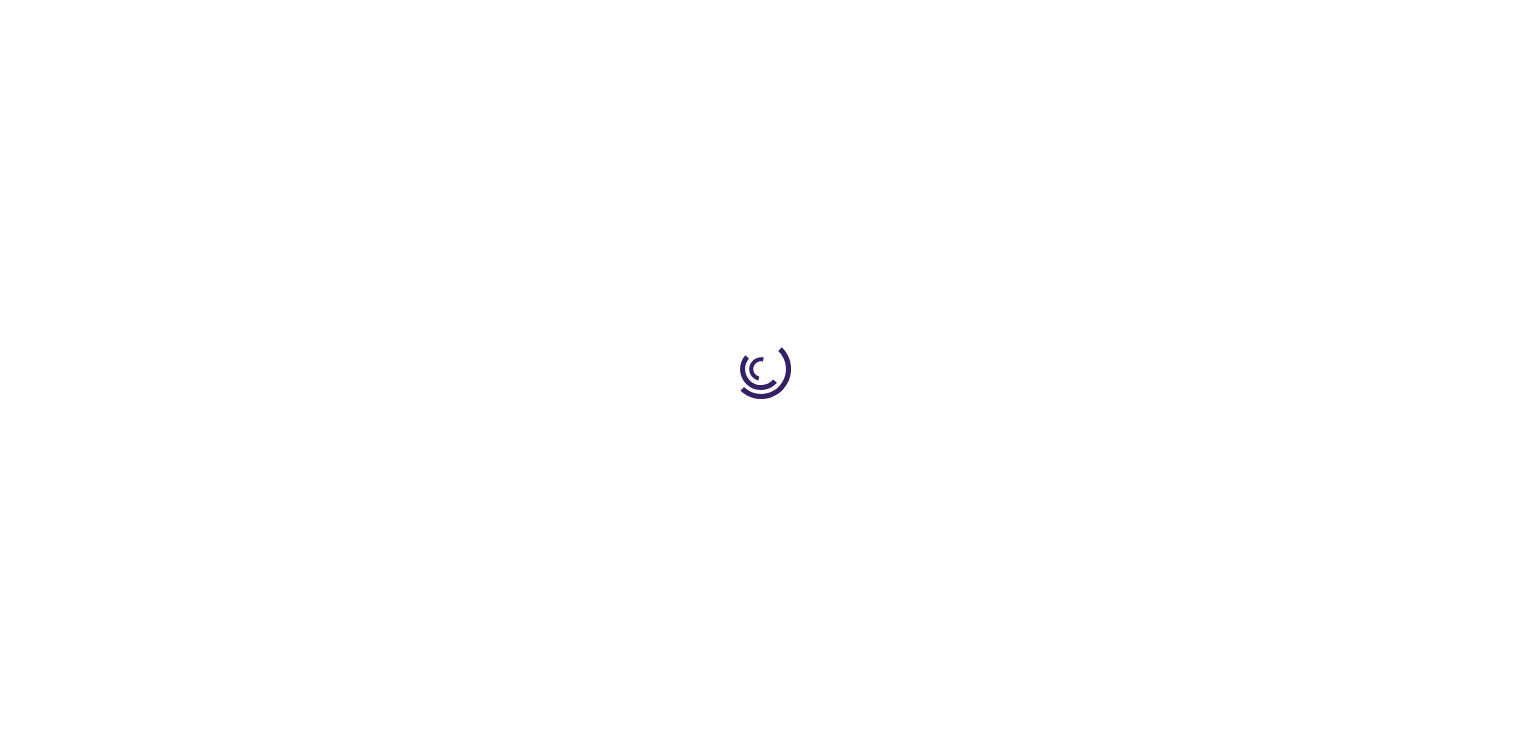 type on "1" 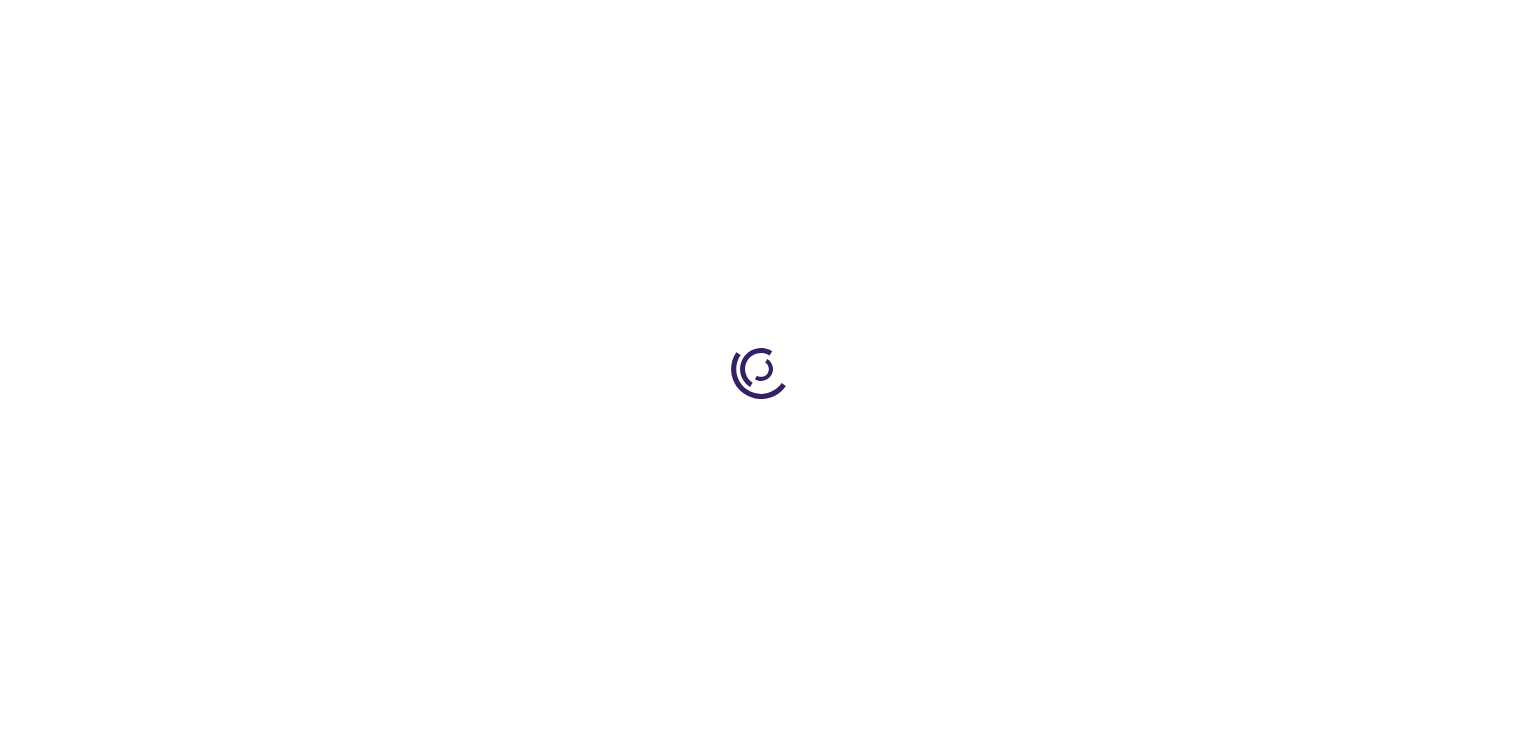 scroll, scrollTop: 0, scrollLeft: 0, axis: both 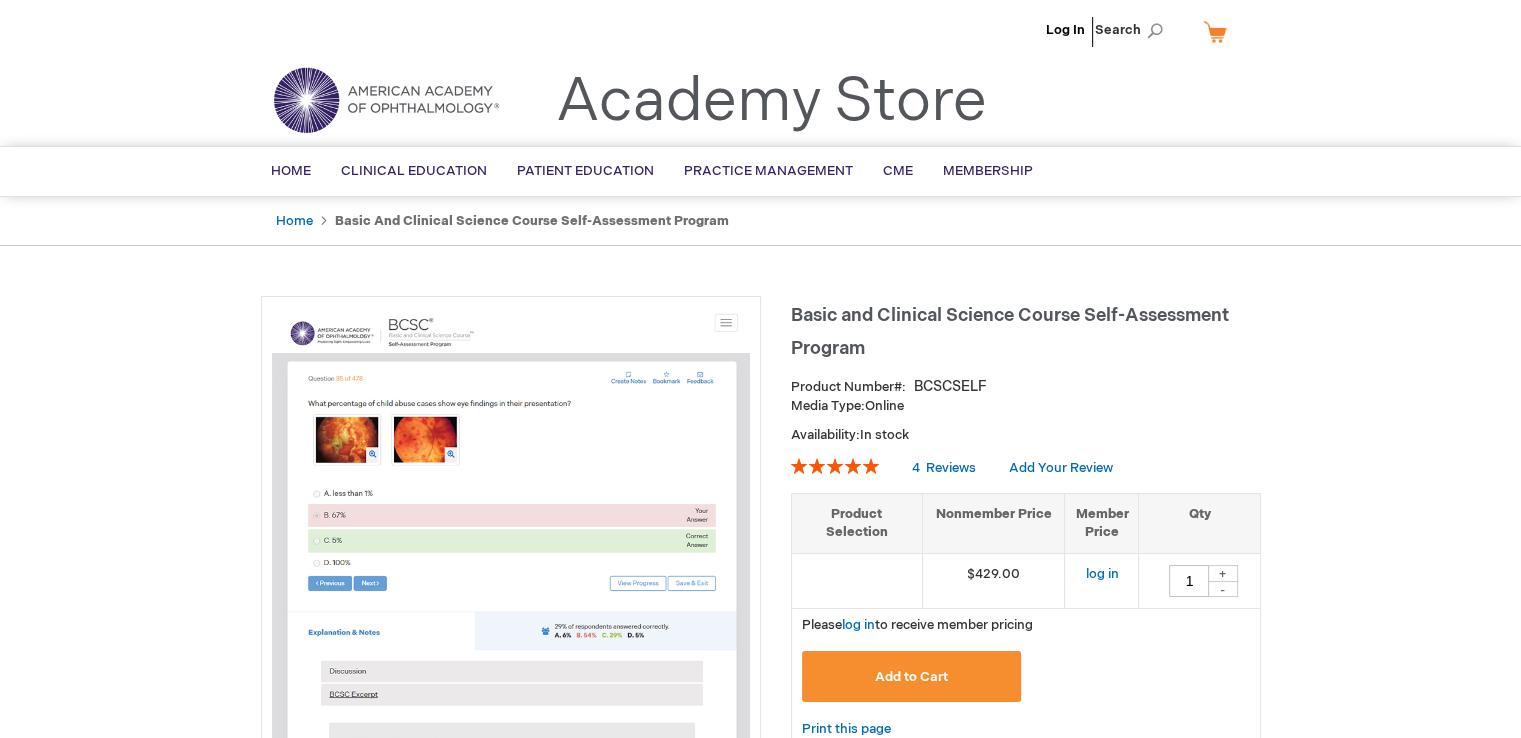 click at bounding box center (511, 546) 